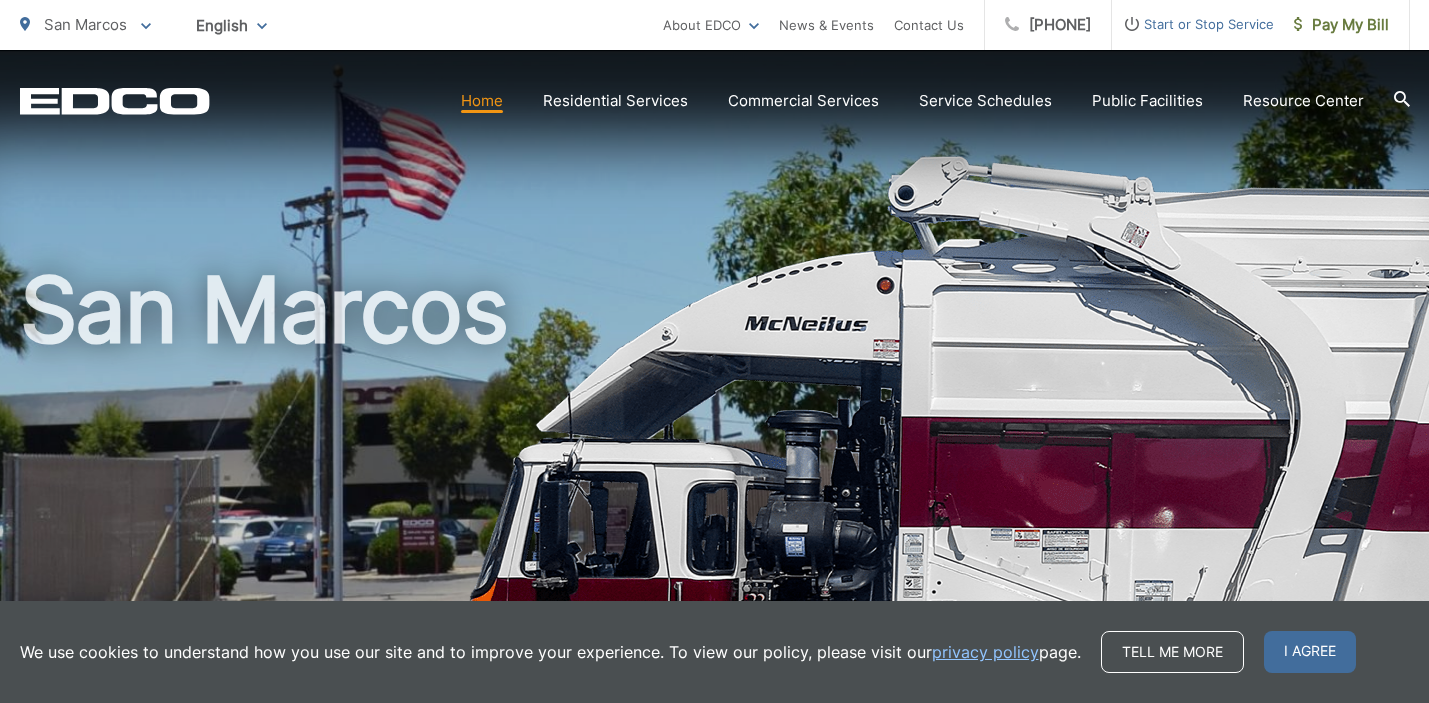 scroll, scrollTop: 0, scrollLeft: 0, axis: both 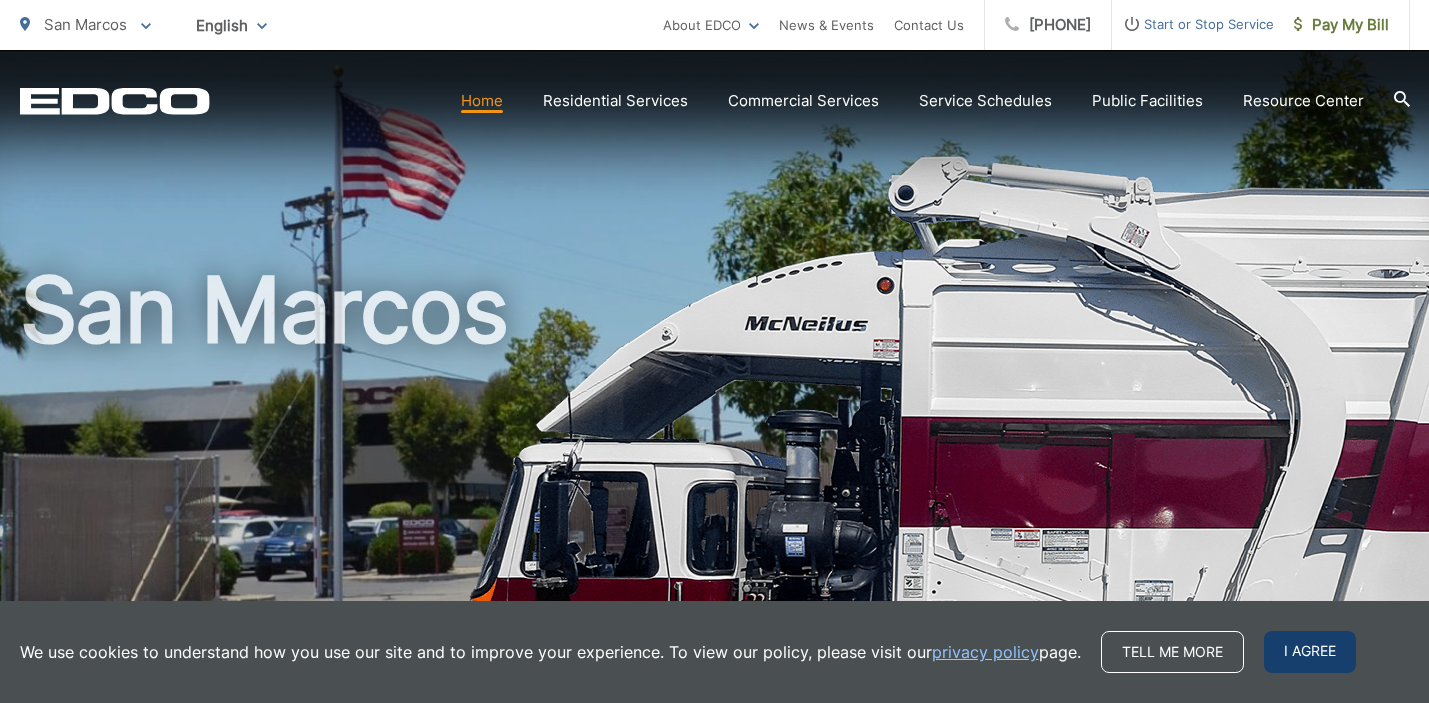 click on "I agree" at bounding box center (1310, 652) 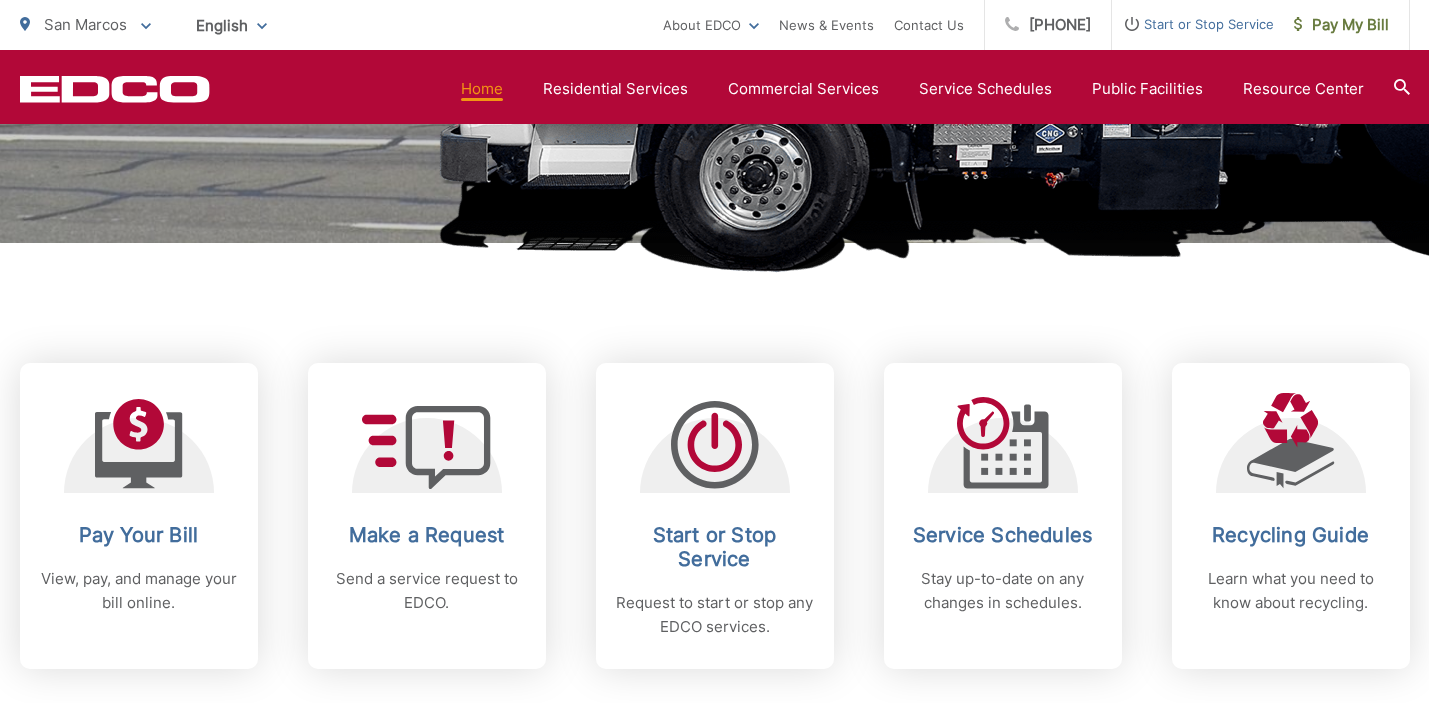 scroll, scrollTop: 627, scrollLeft: 0, axis: vertical 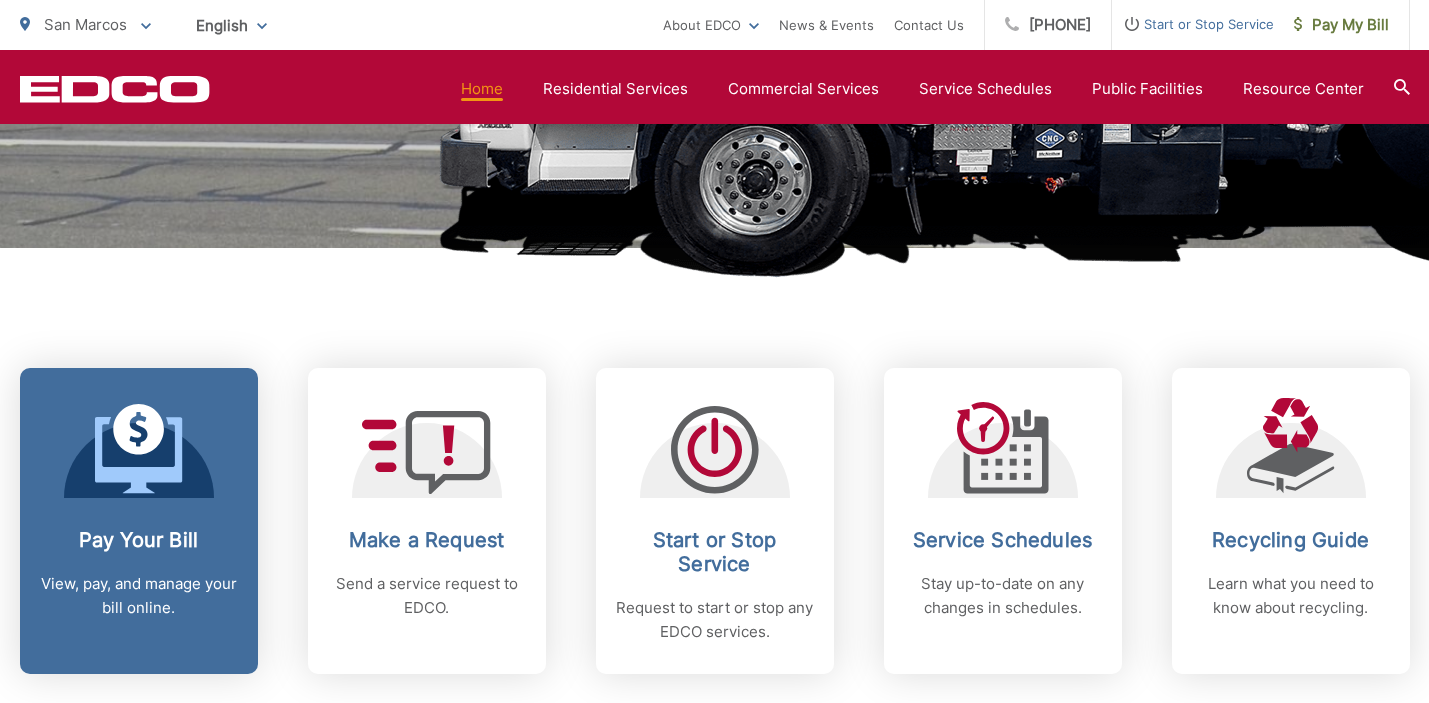 click on "View, pay, and manage your bill online." at bounding box center (139, 596) 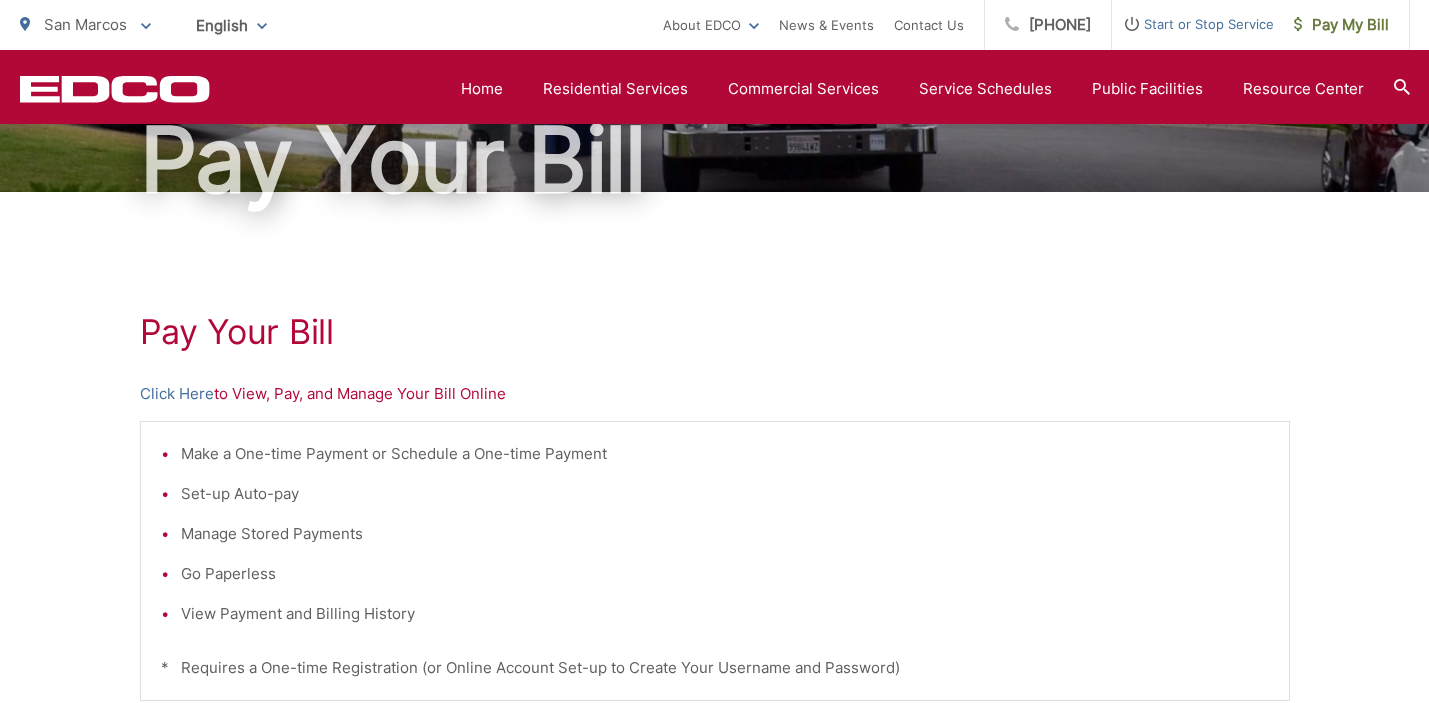 scroll, scrollTop: 205, scrollLeft: 0, axis: vertical 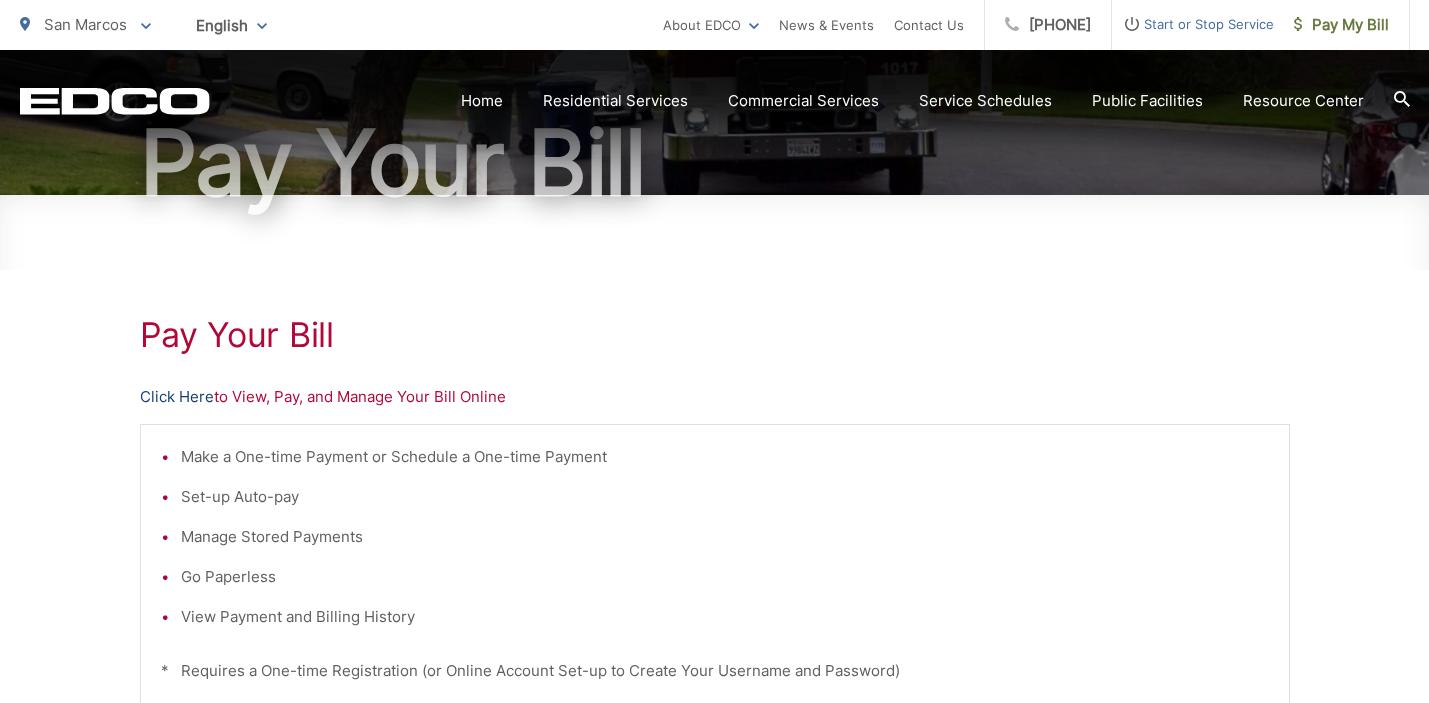 click on "Click Here" at bounding box center (177, 397) 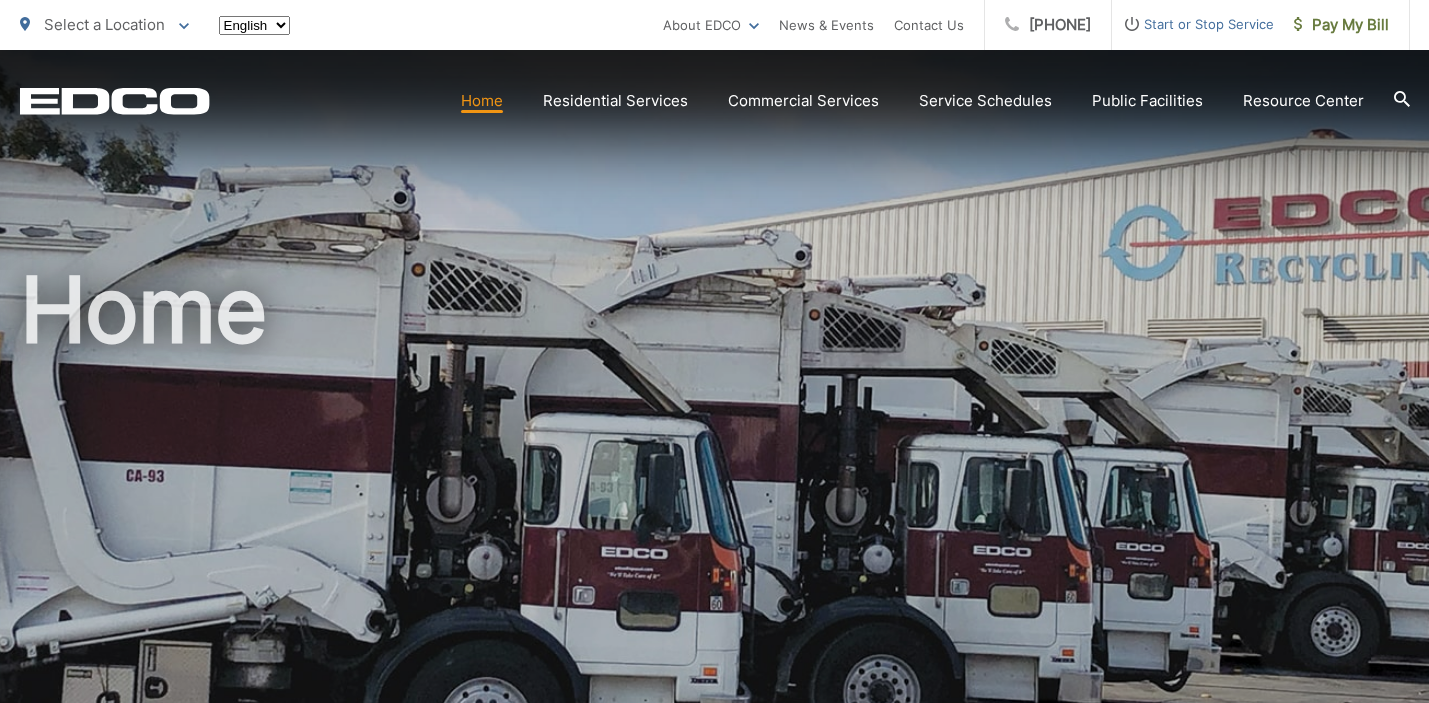 scroll, scrollTop: 0, scrollLeft: 0, axis: both 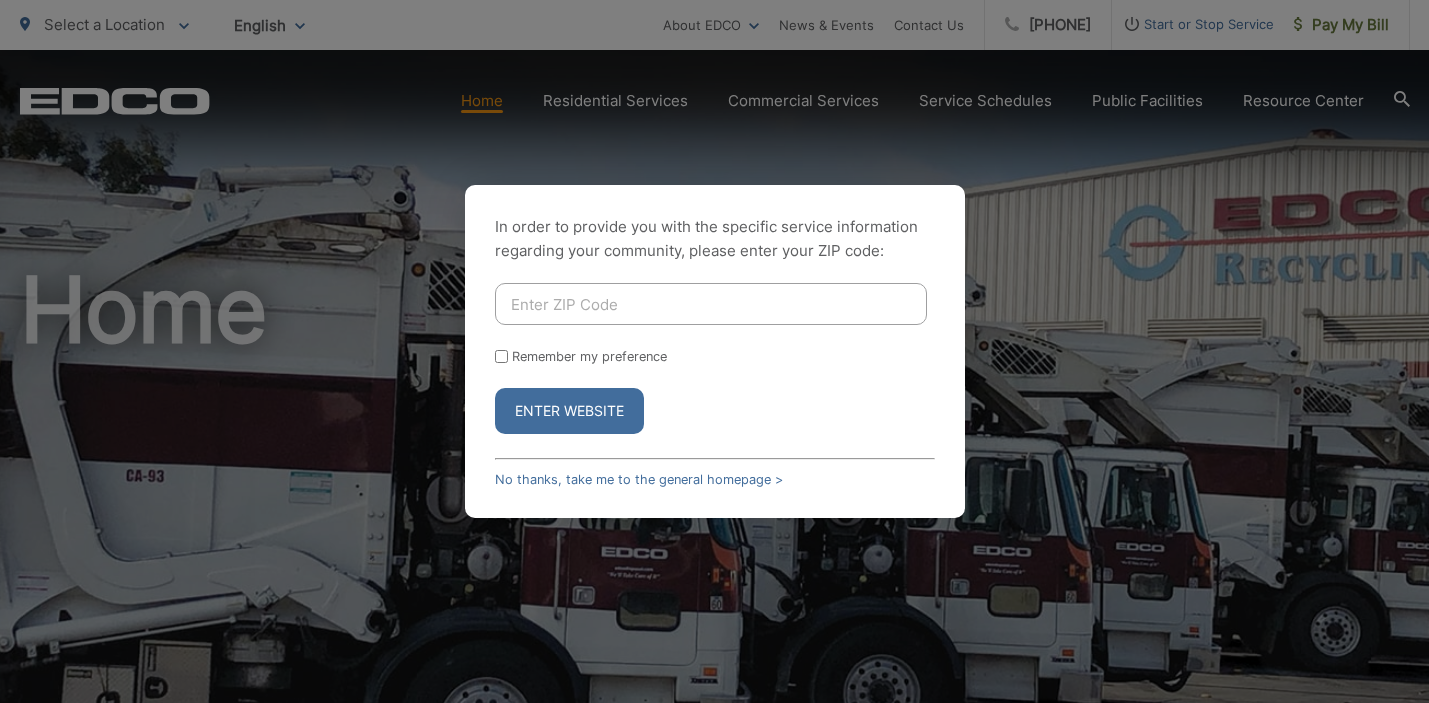 click at bounding box center (711, 304) 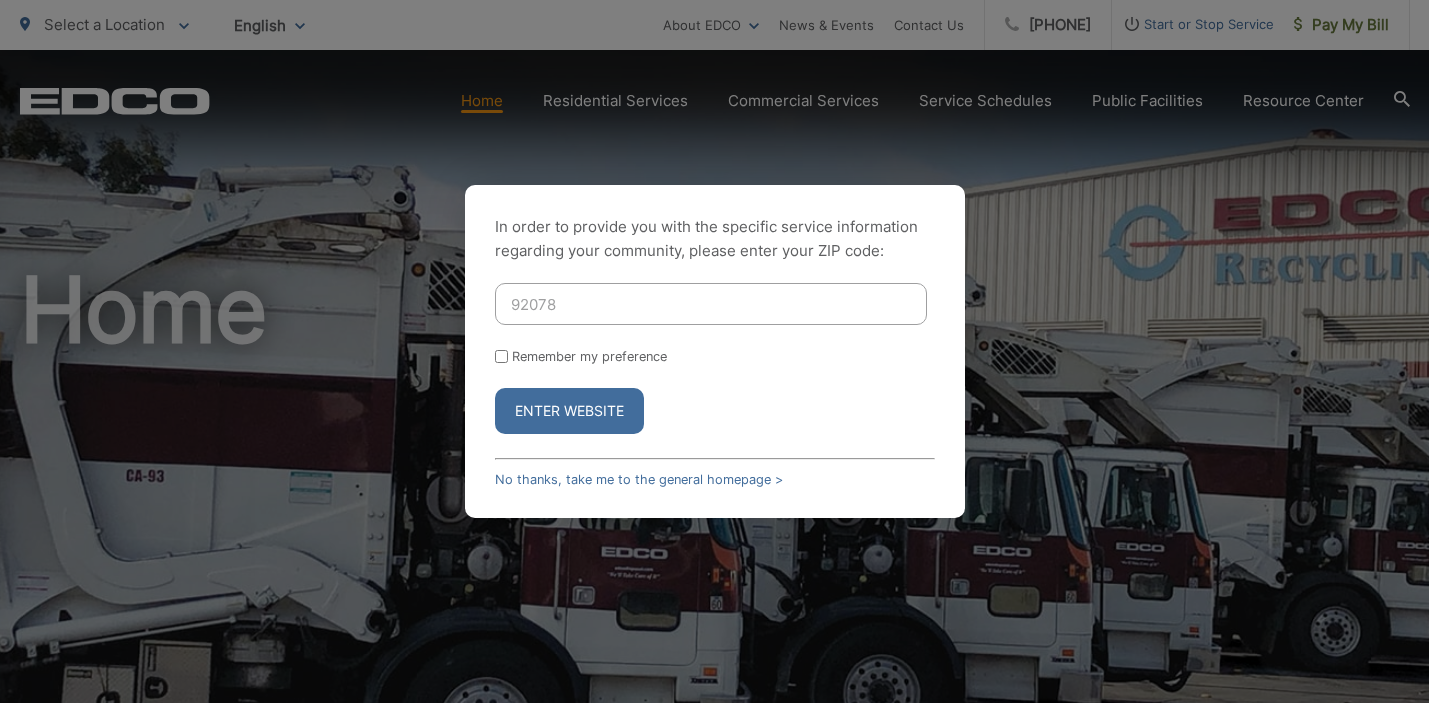 type on "92078" 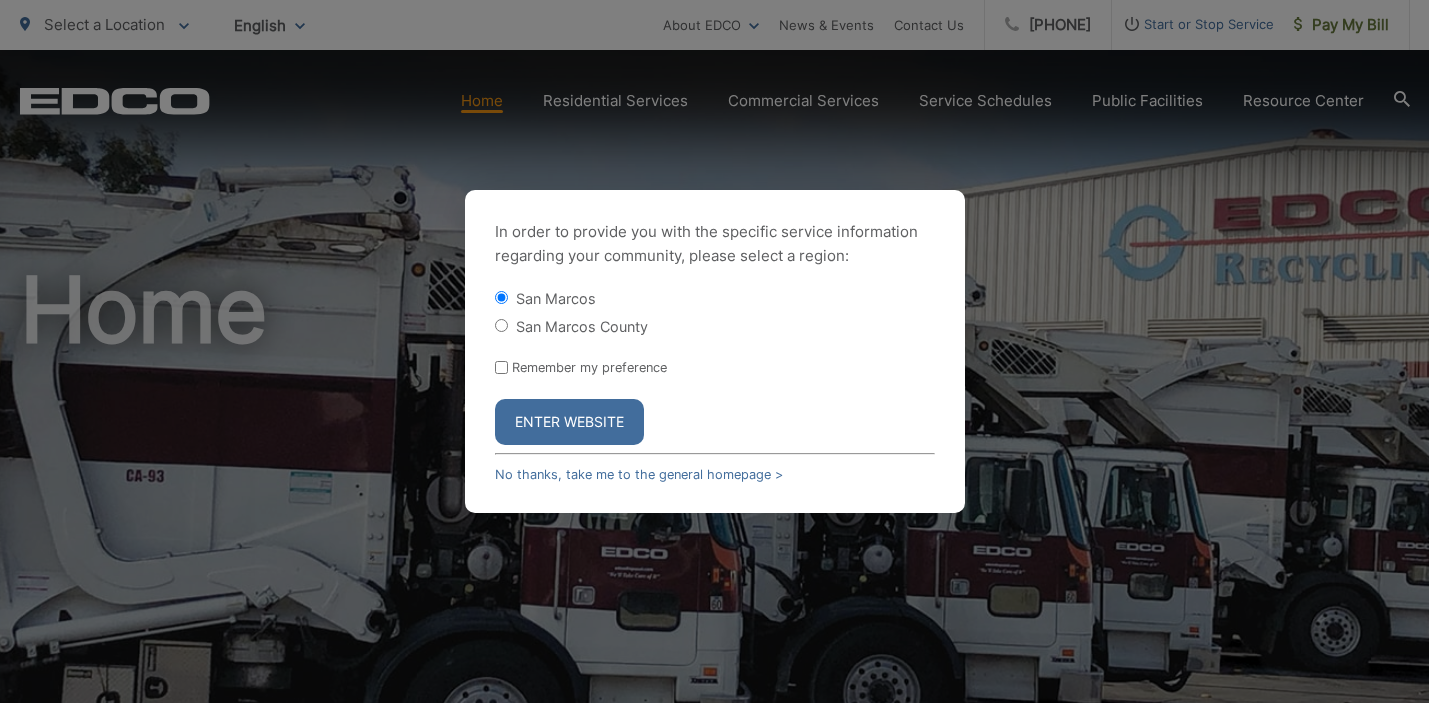 click on "Enter Website" at bounding box center (569, 422) 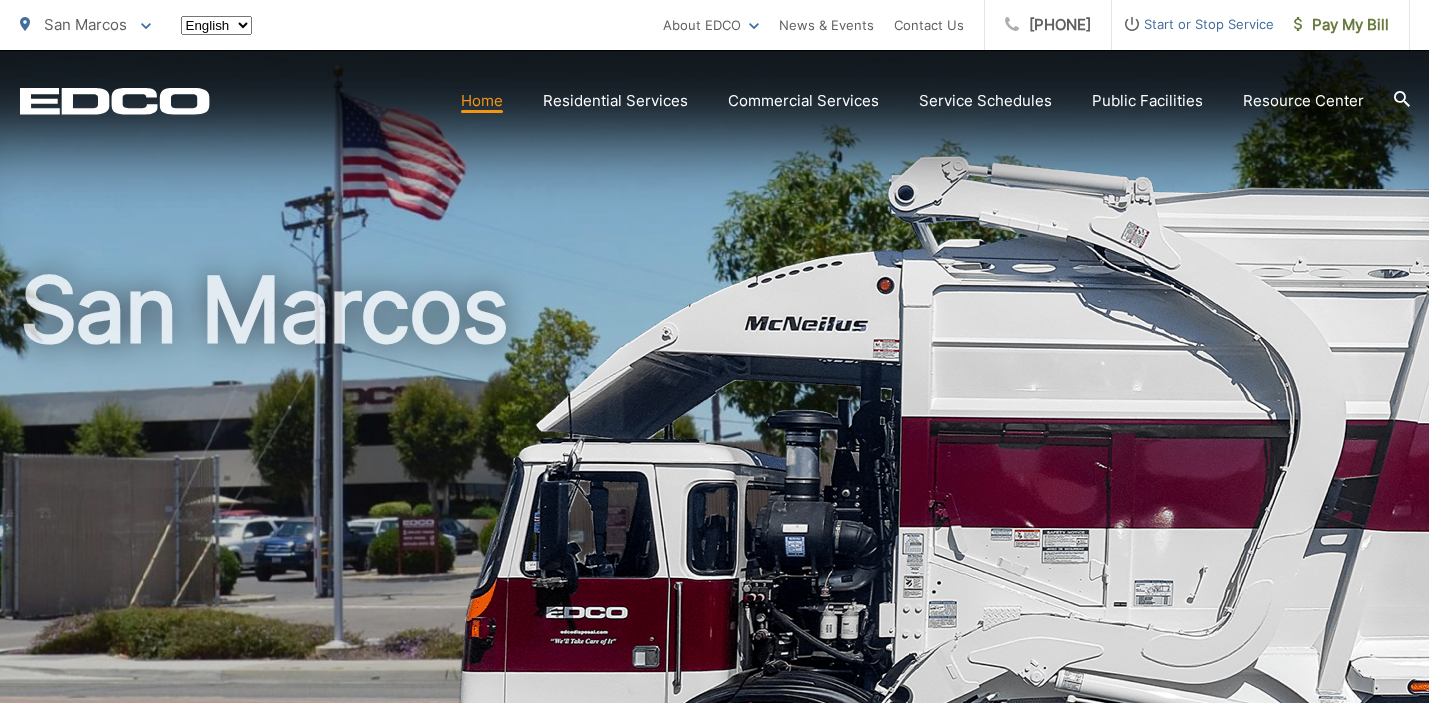 scroll, scrollTop: 0, scrollLeft: 0, axis: both 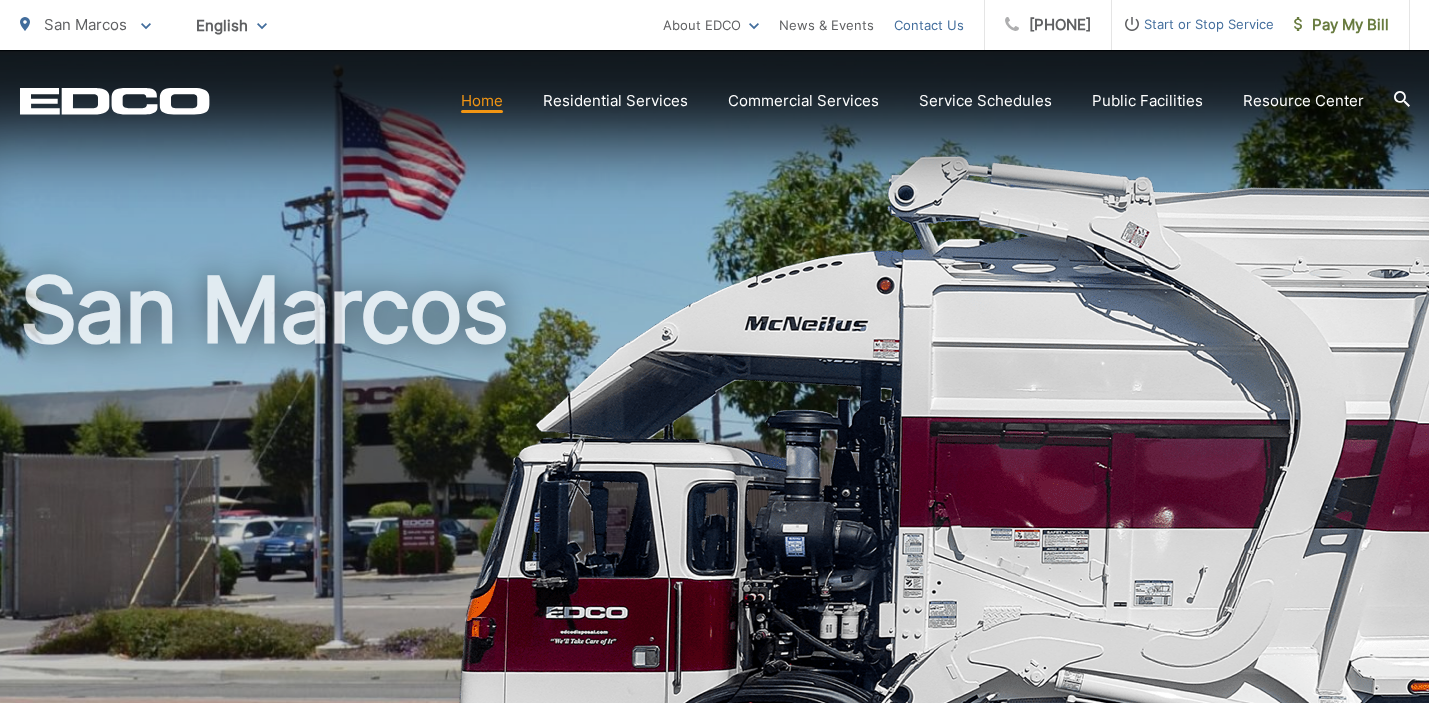 click on "Contact Us" at bounding box center [929, 25] 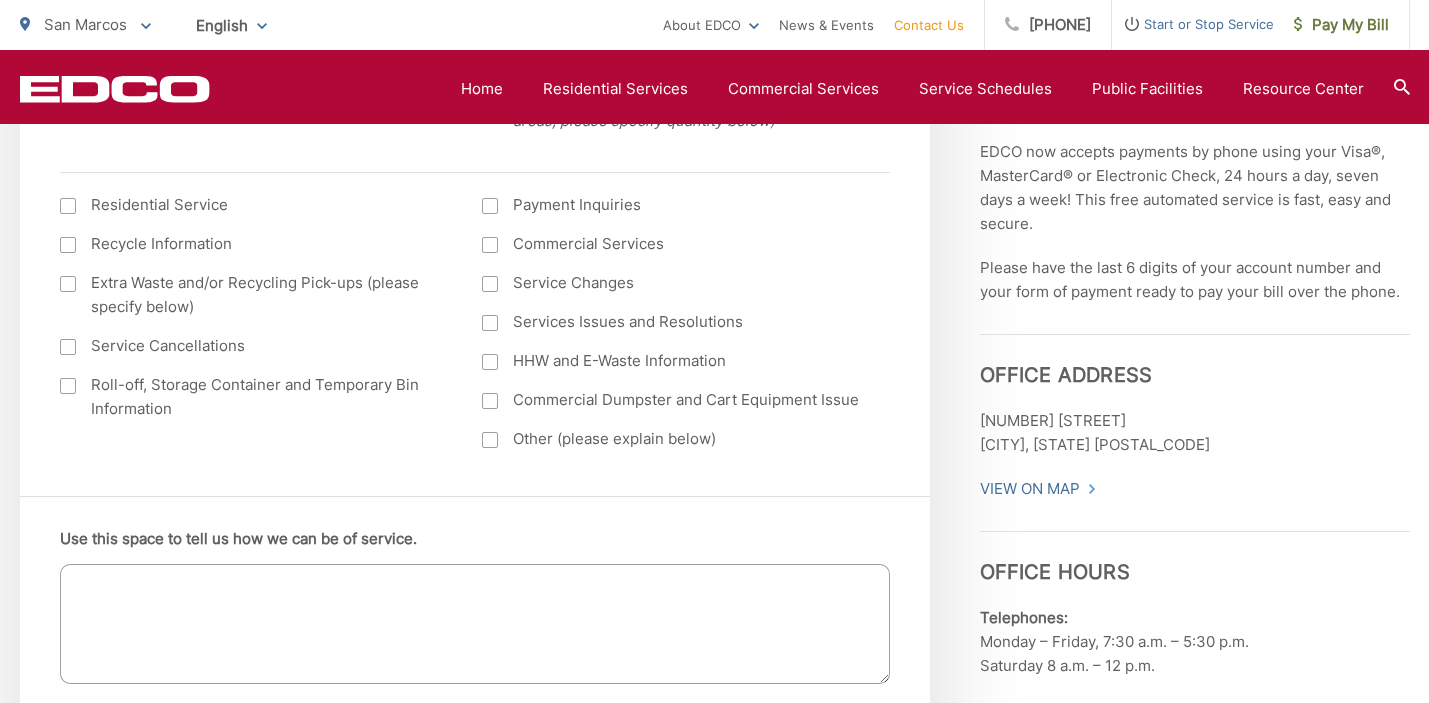 scroll, scrollTop: 921, scrollLeft: 0, axis: vertical 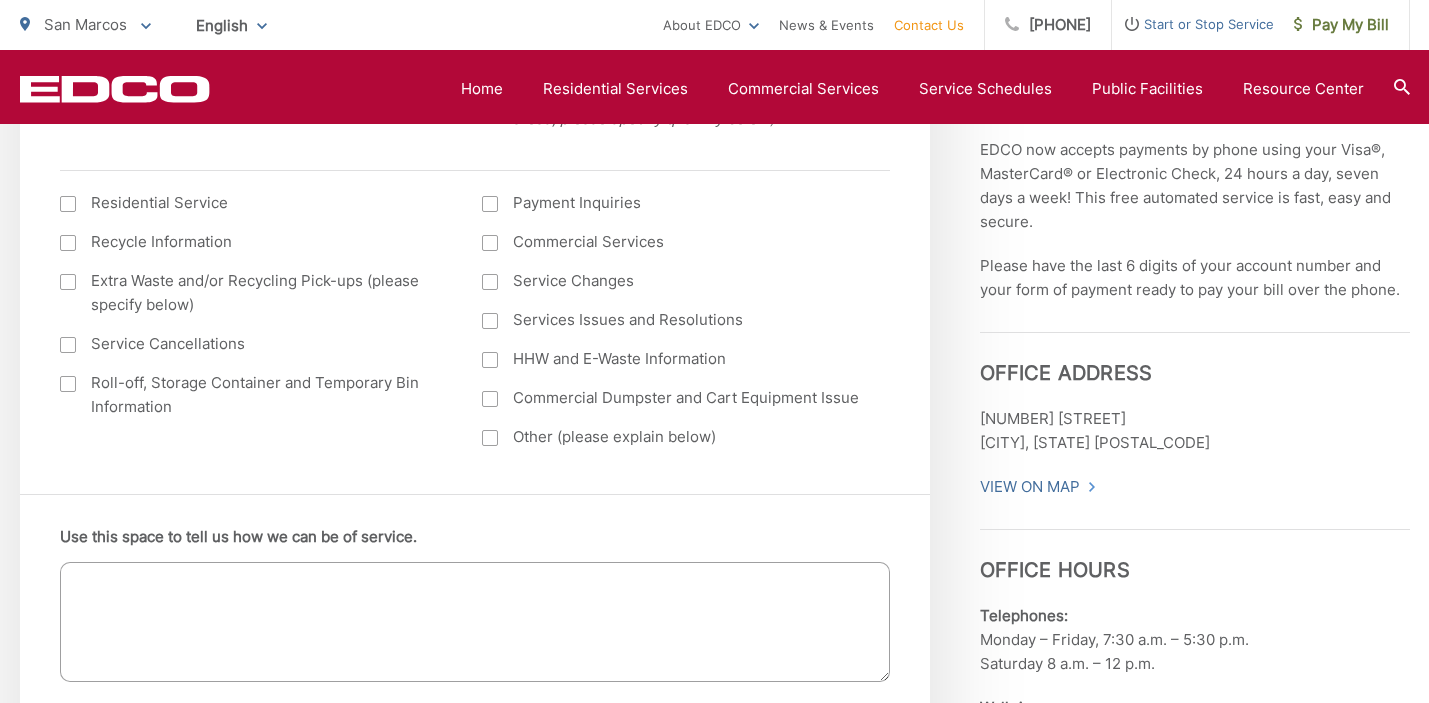 click on "Use this space to tell us how we can be of service." at bounding box center (475, 622) 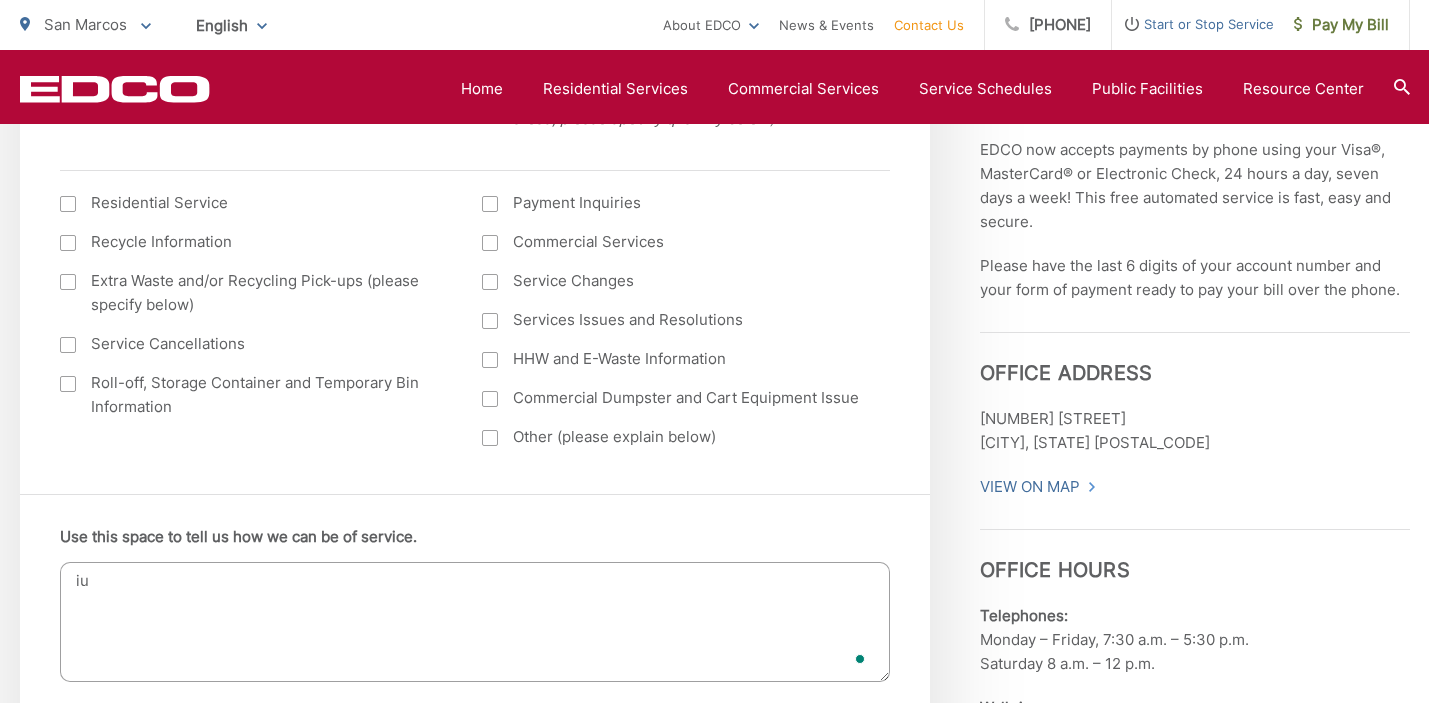type on "[LAST]" 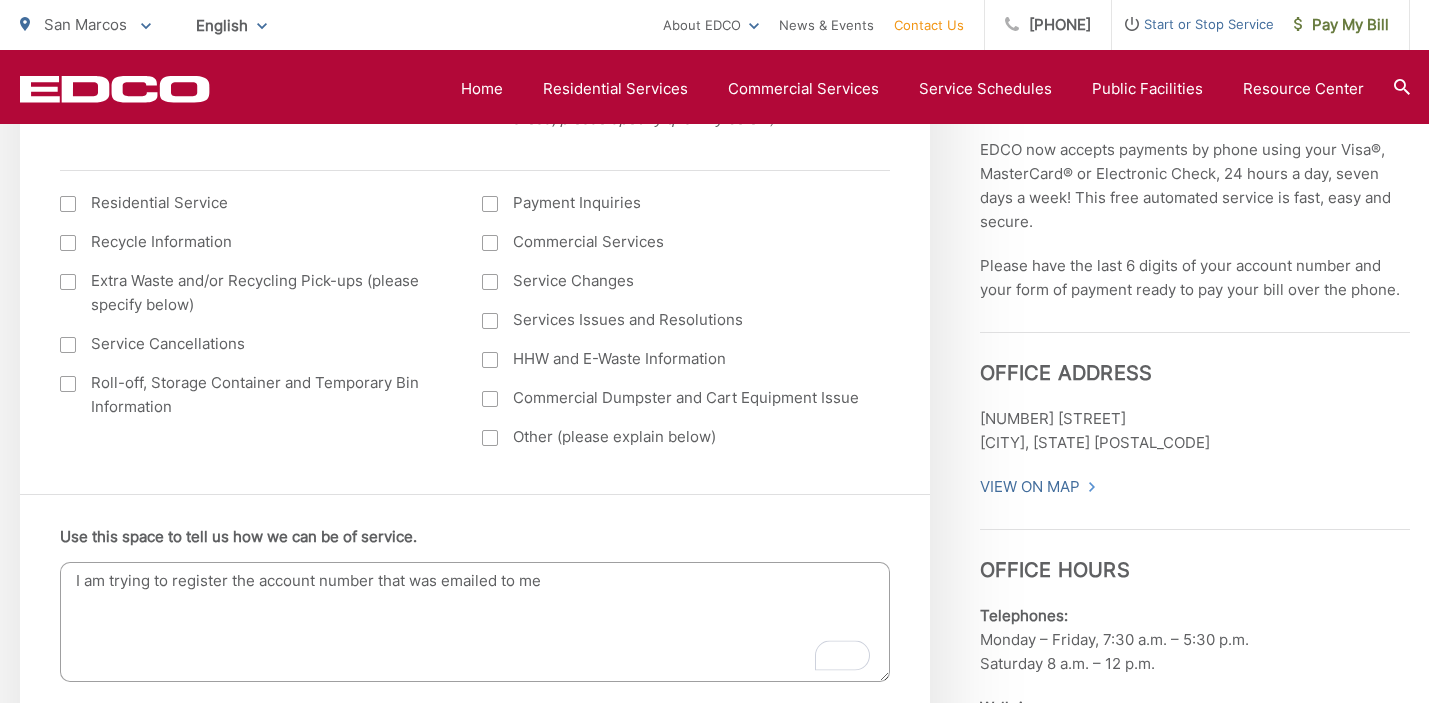 click on "I am trying to register the account number that was emailed to me" at bounding box center [475, 622] 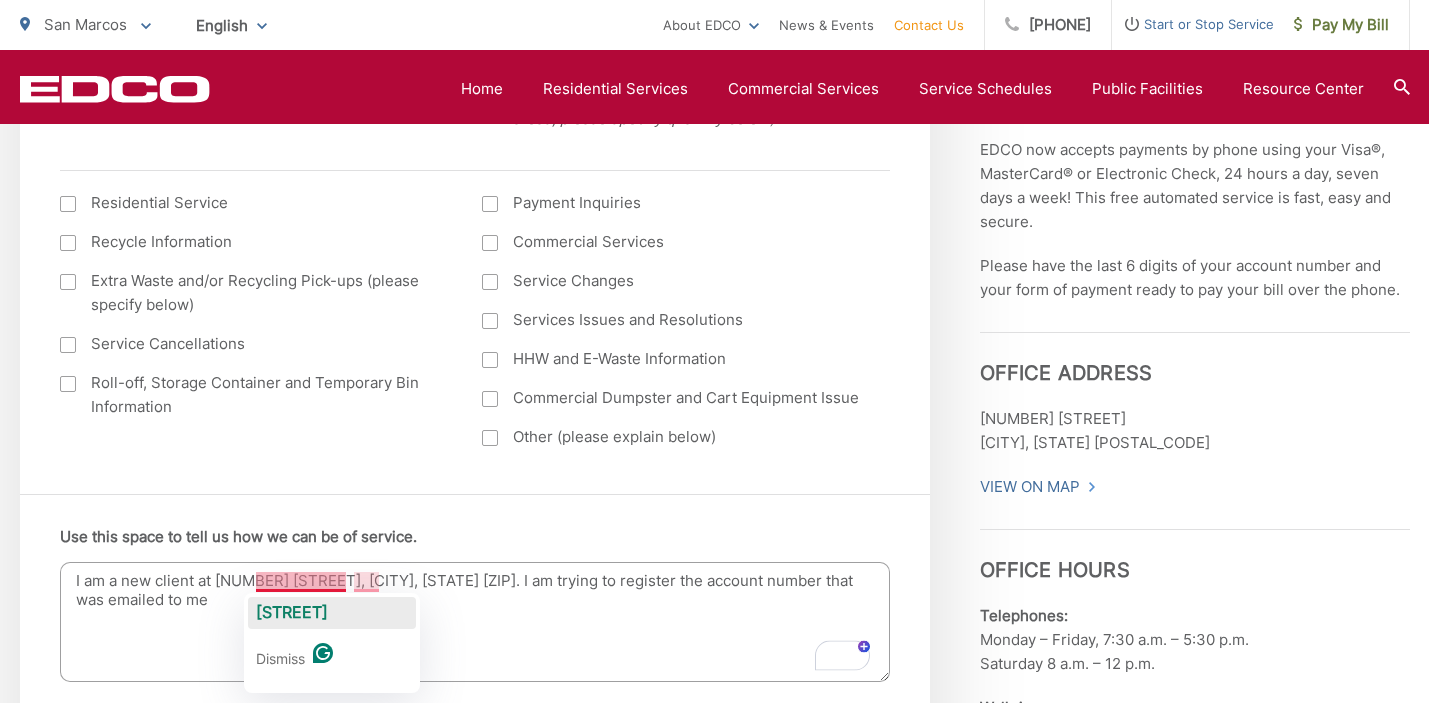 click on "[STREET]" 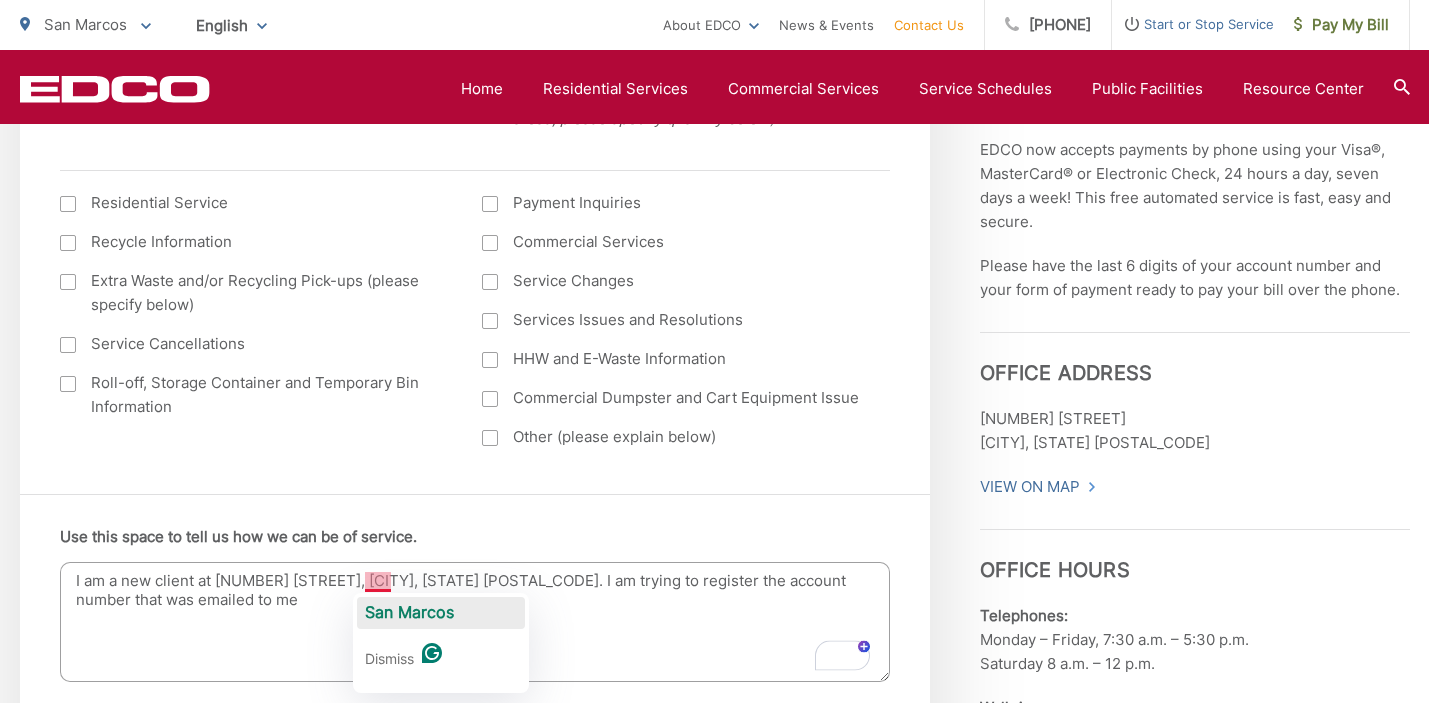 click on "San Marcos" 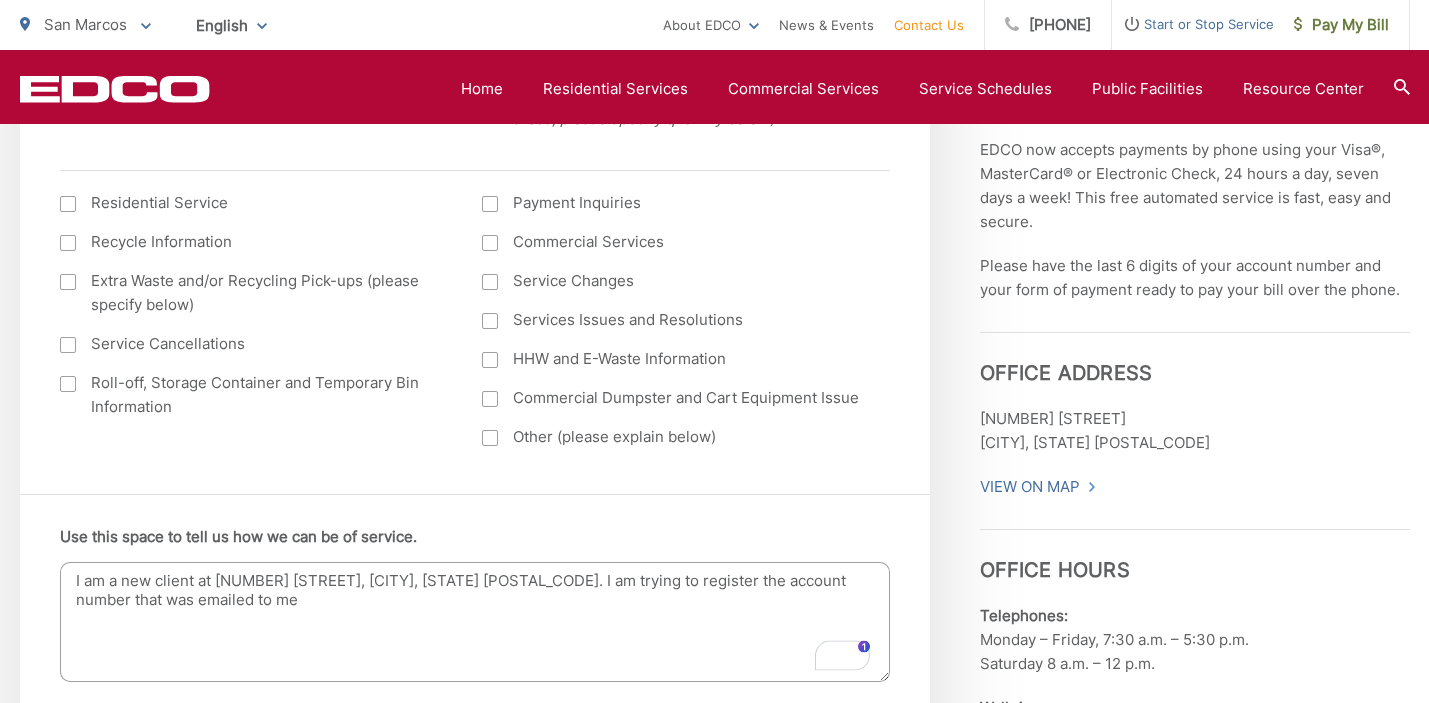click on "I am a new client at [NUMBER] [STREET], [CITY], [STATE] [POSTAL_CODE]. I am trying to register the account number that was emailed to me" at bounding box center [475, 622] 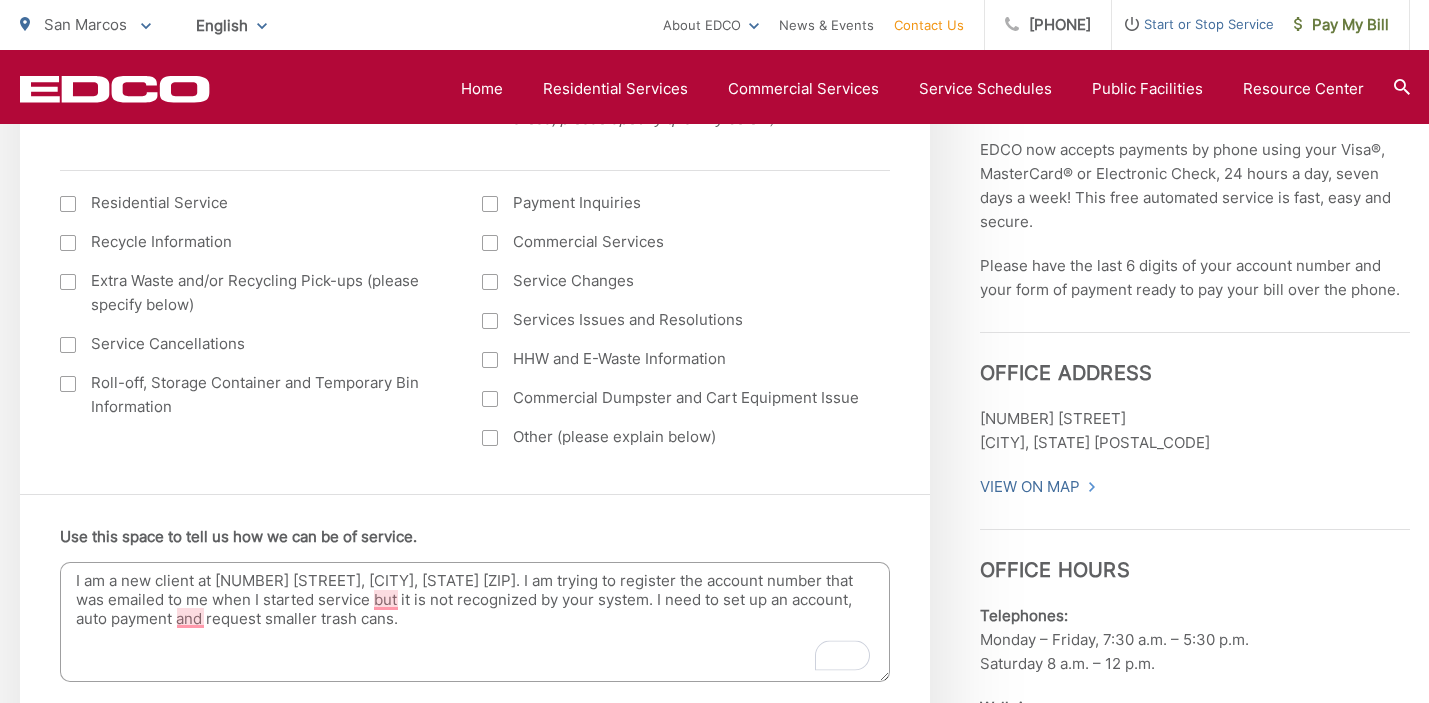 click at bounding box center [68, 204] 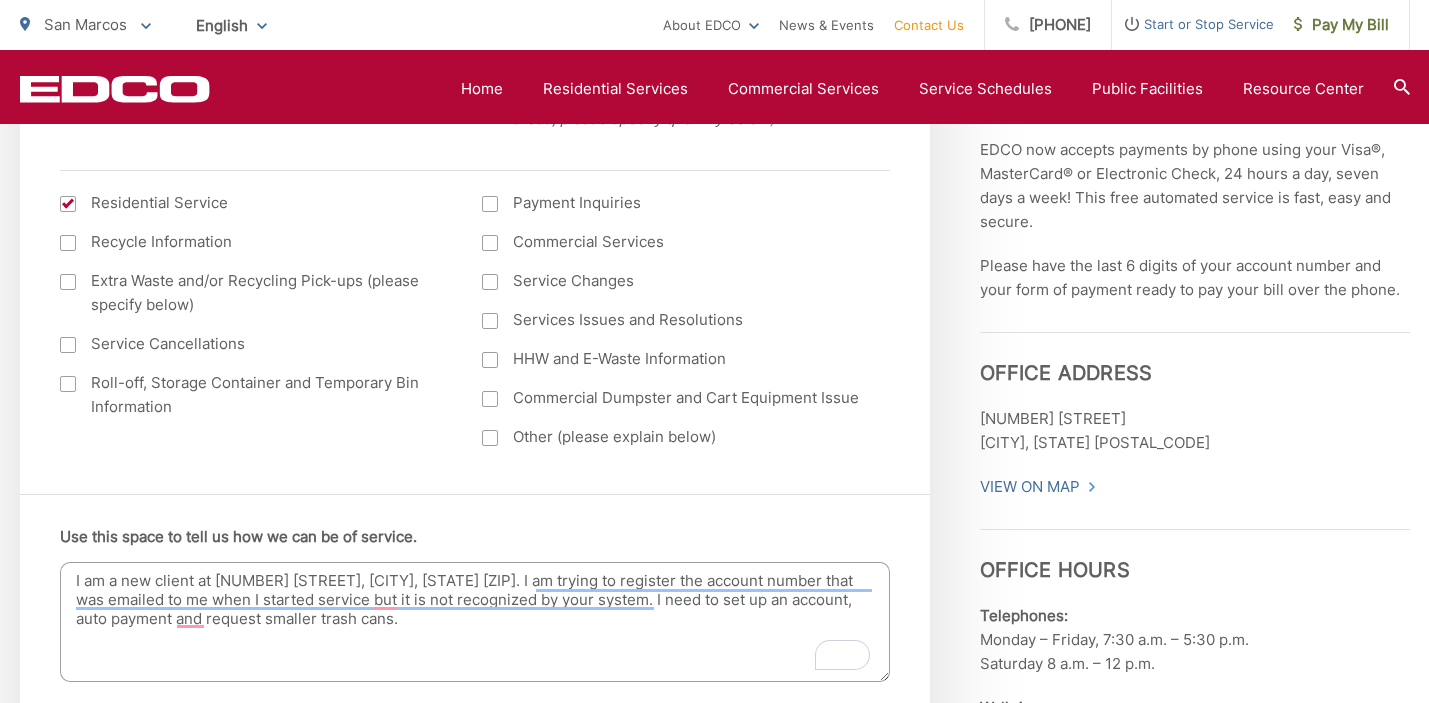 click at bounding box center [68, 204] 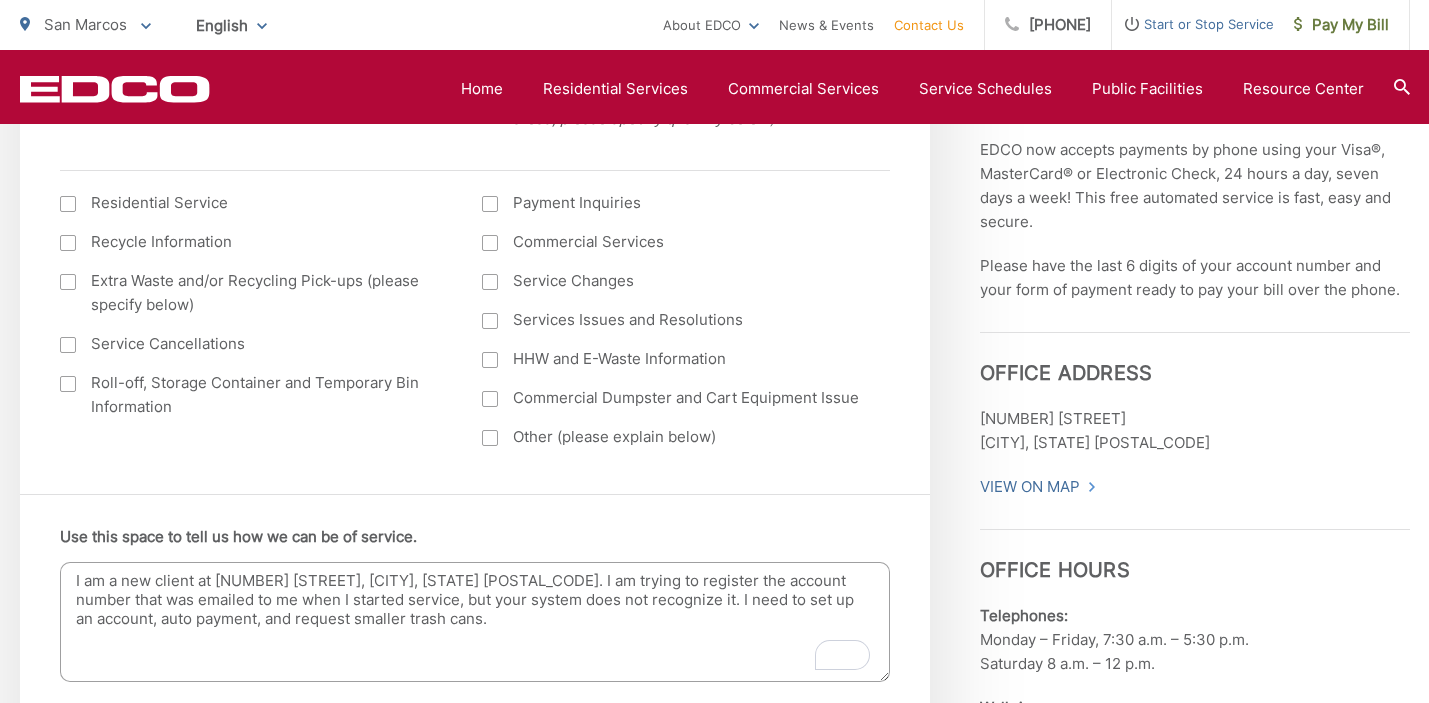 drag, startPoint x: 534, startPoint y: 577, endPoint x: 721, endPoint y: 562, distance: 187.60065 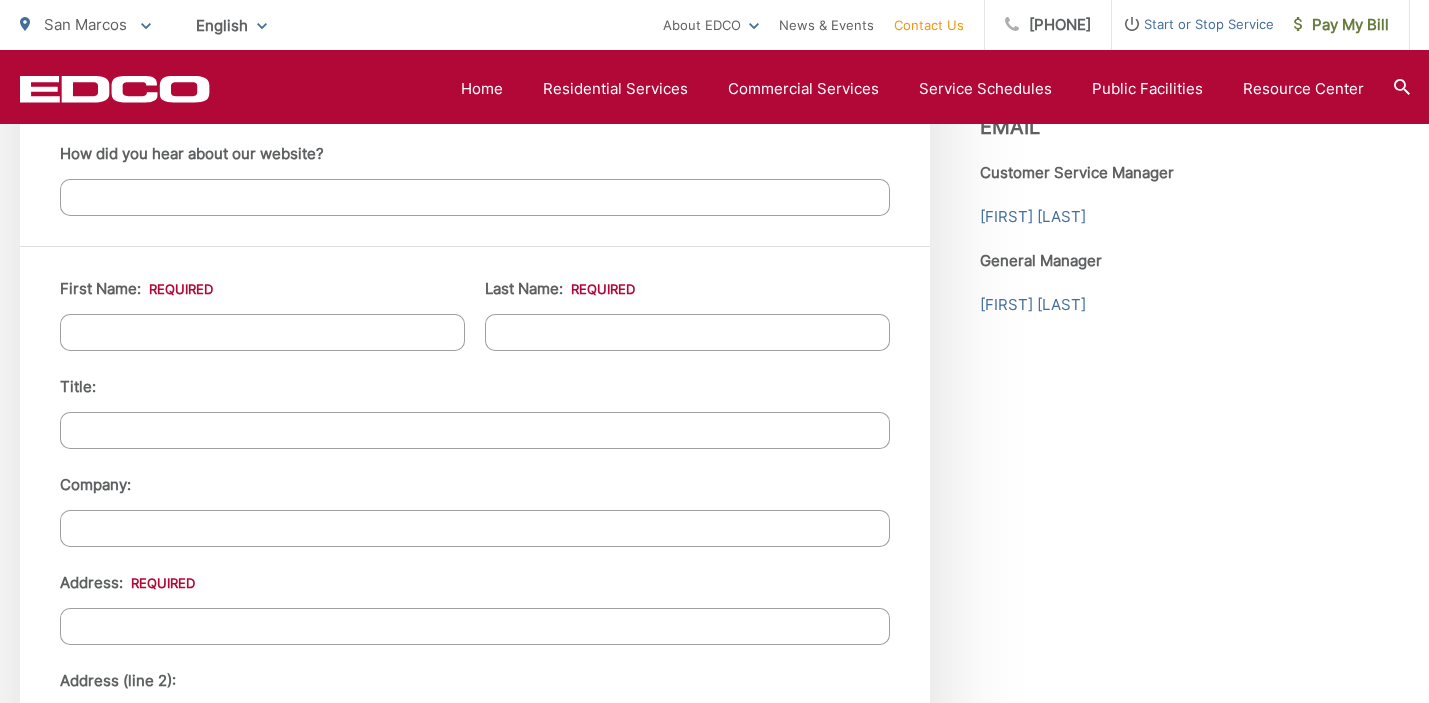 scroll, scrollTop: 1762, scrollLeft: 0, axis: vertical 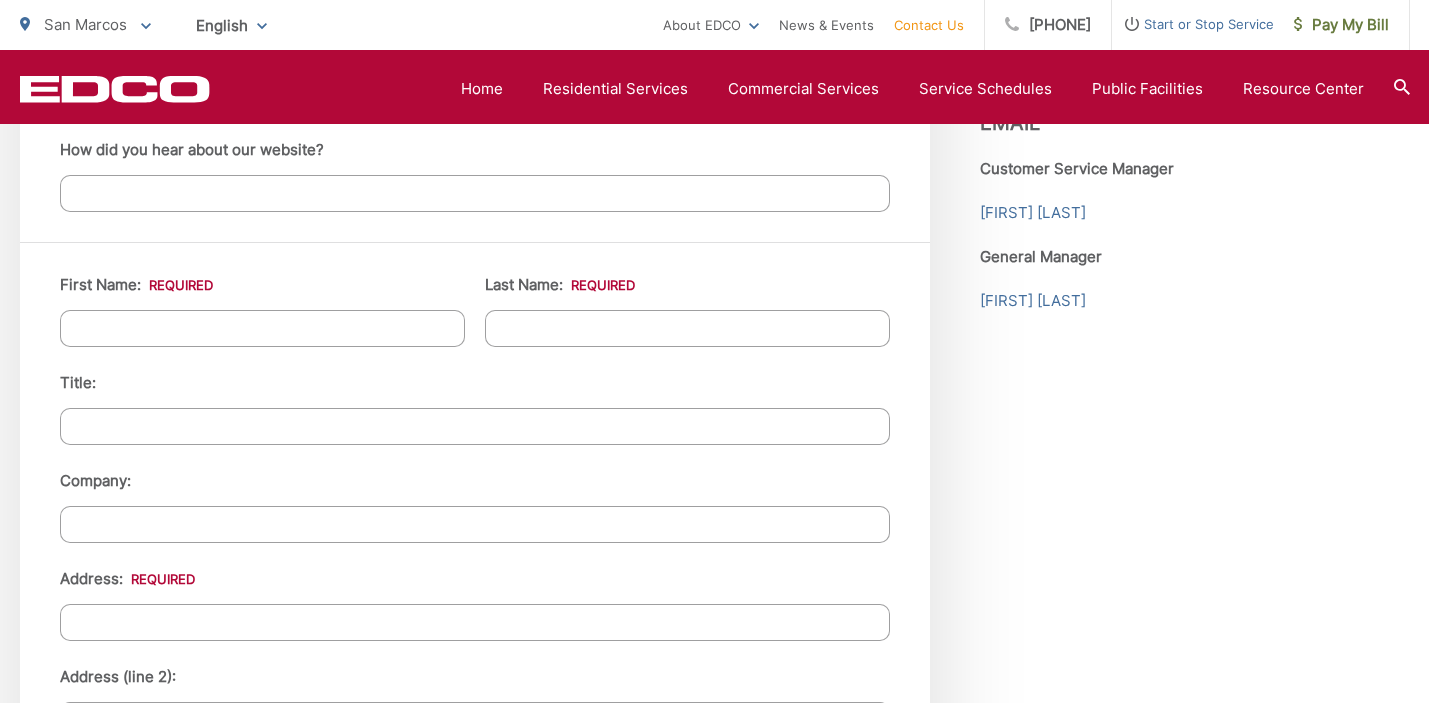 type on "I am a new client at [NUMBER] [STREET], [CITY], [STATE] [POSTAL_CODE]. I am trying to register the account number that was emailed to me when I started service, but your system does not recognize it. I need to set up an account, auto payment, and request smaller trash cans." 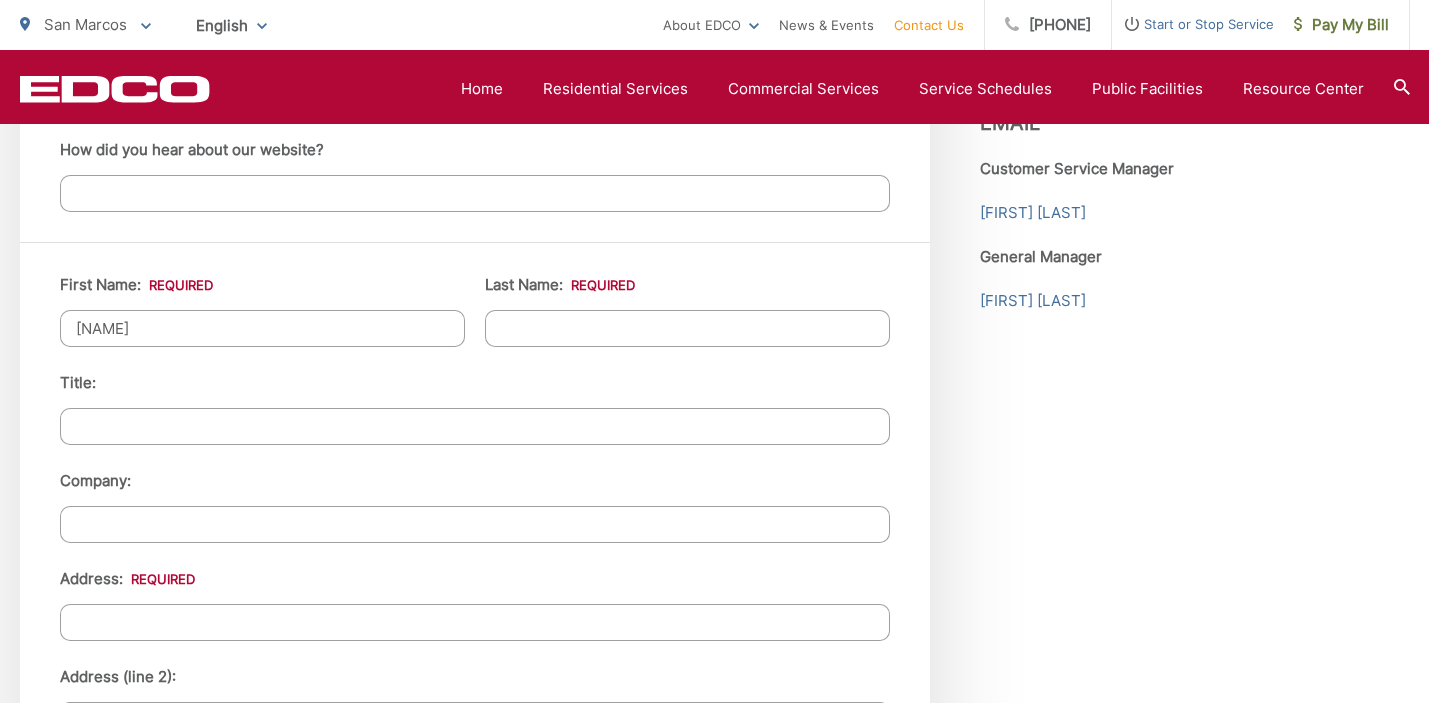 type on "[NAME]" 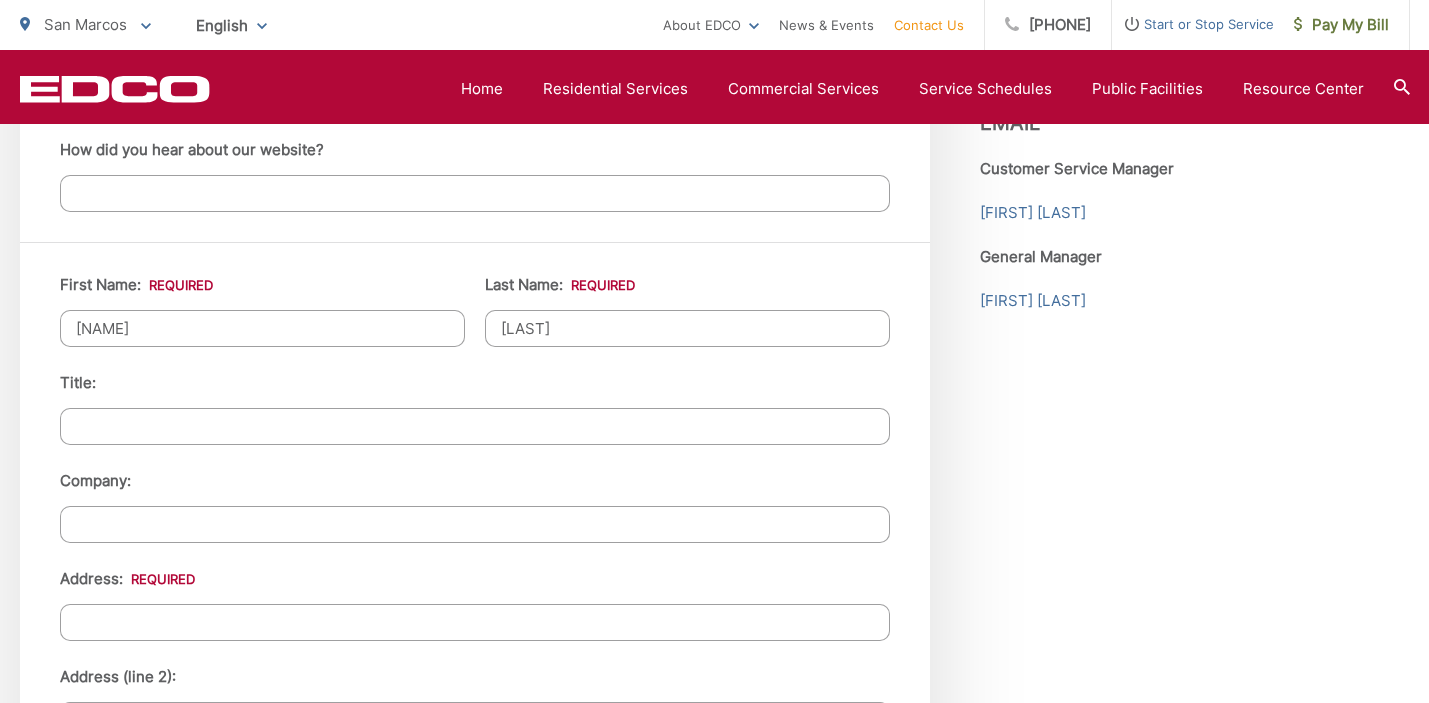 drag, startPoint x: 564, startPoint y: 329, endPoint x: 415, endPoint y: 329, distance: 149 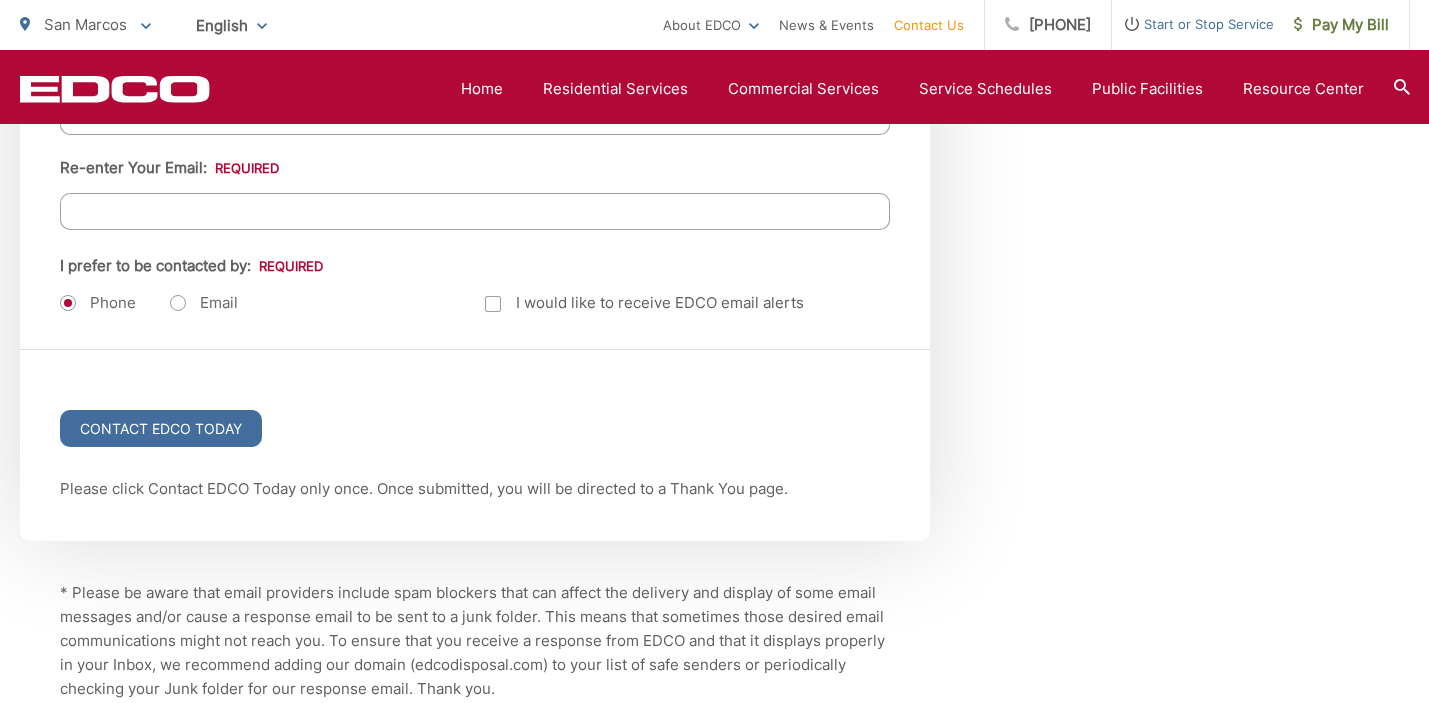 scroll, scrollTop: 2699, scrollLeft: 0, axis: vertical 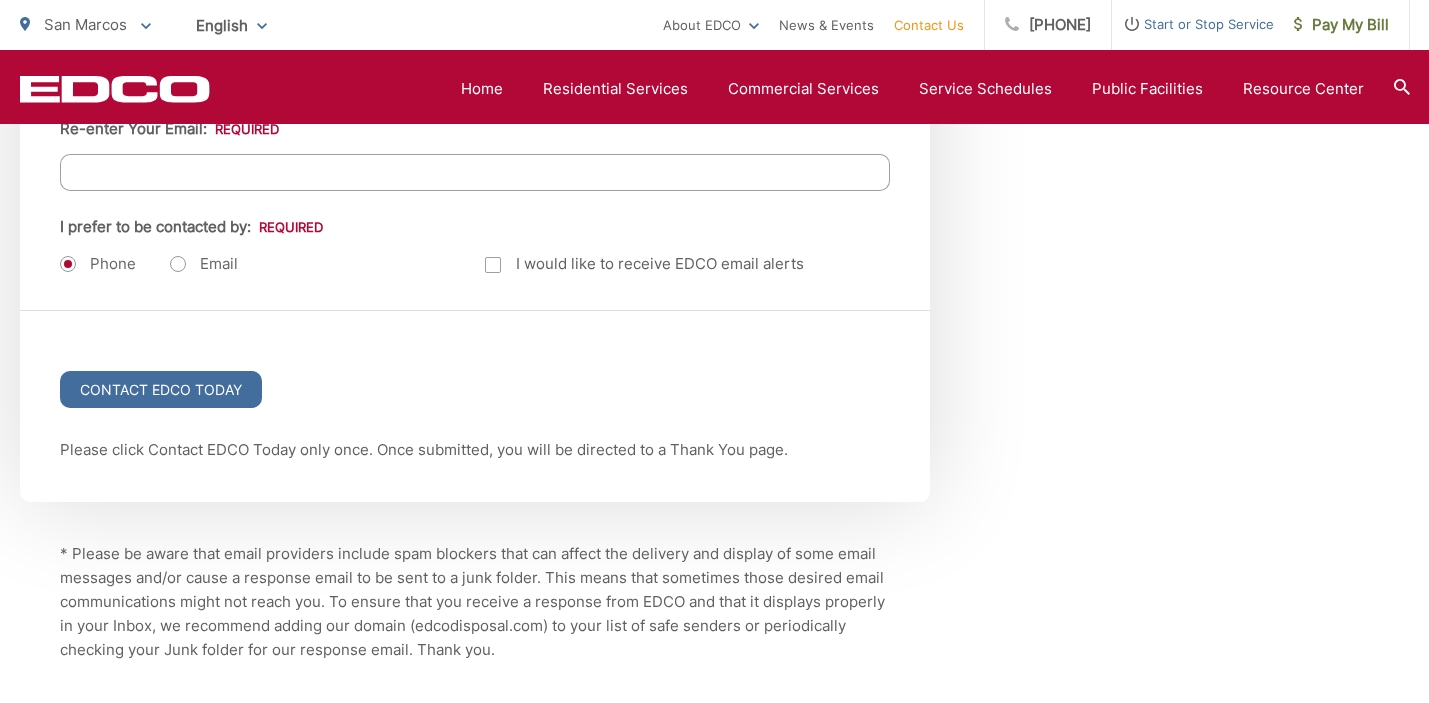 type on "[NUMBER] [STREET], [CITY], [STATE] [POSTAL_CODE]" 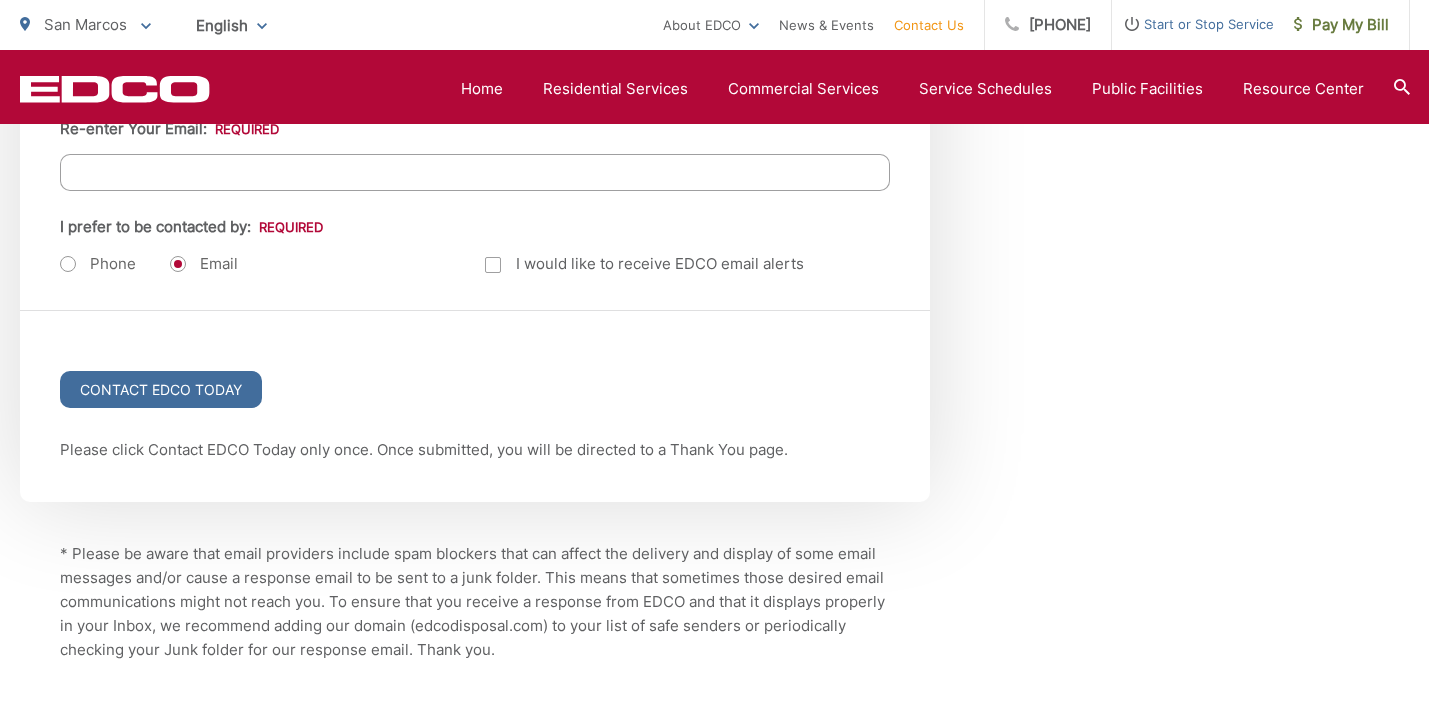 scroll, scrollTop: 2500, scrollLeft: 0, axis: vertical 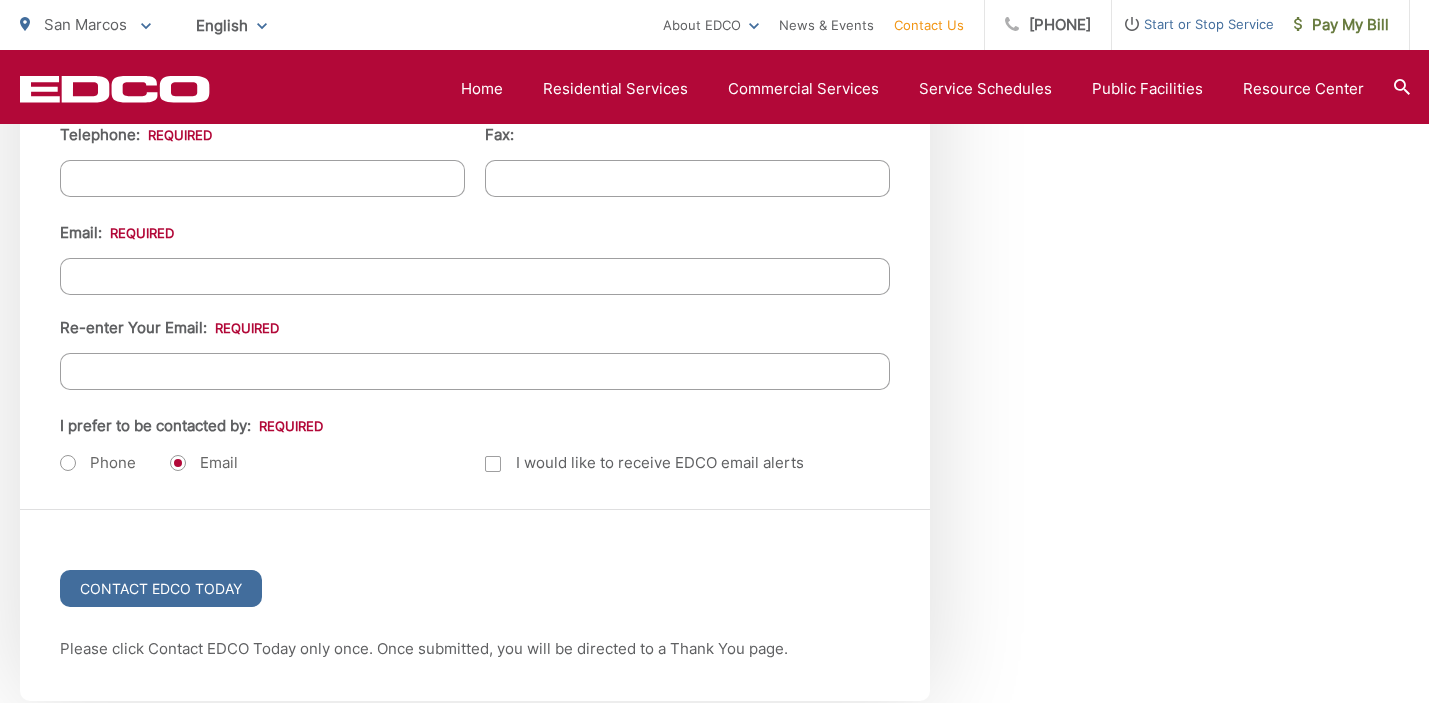 click on "Email *" at bounding box center [475, 276] 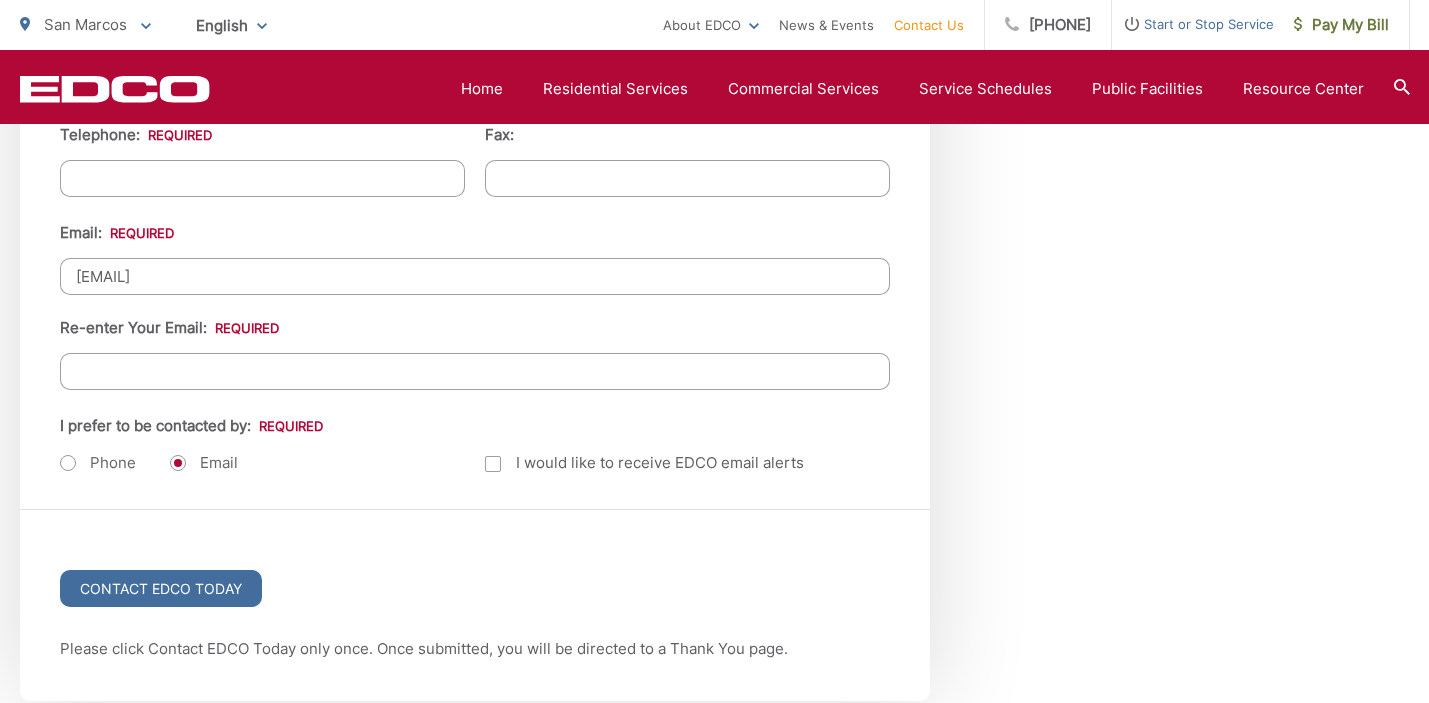 type on "Apartment A" 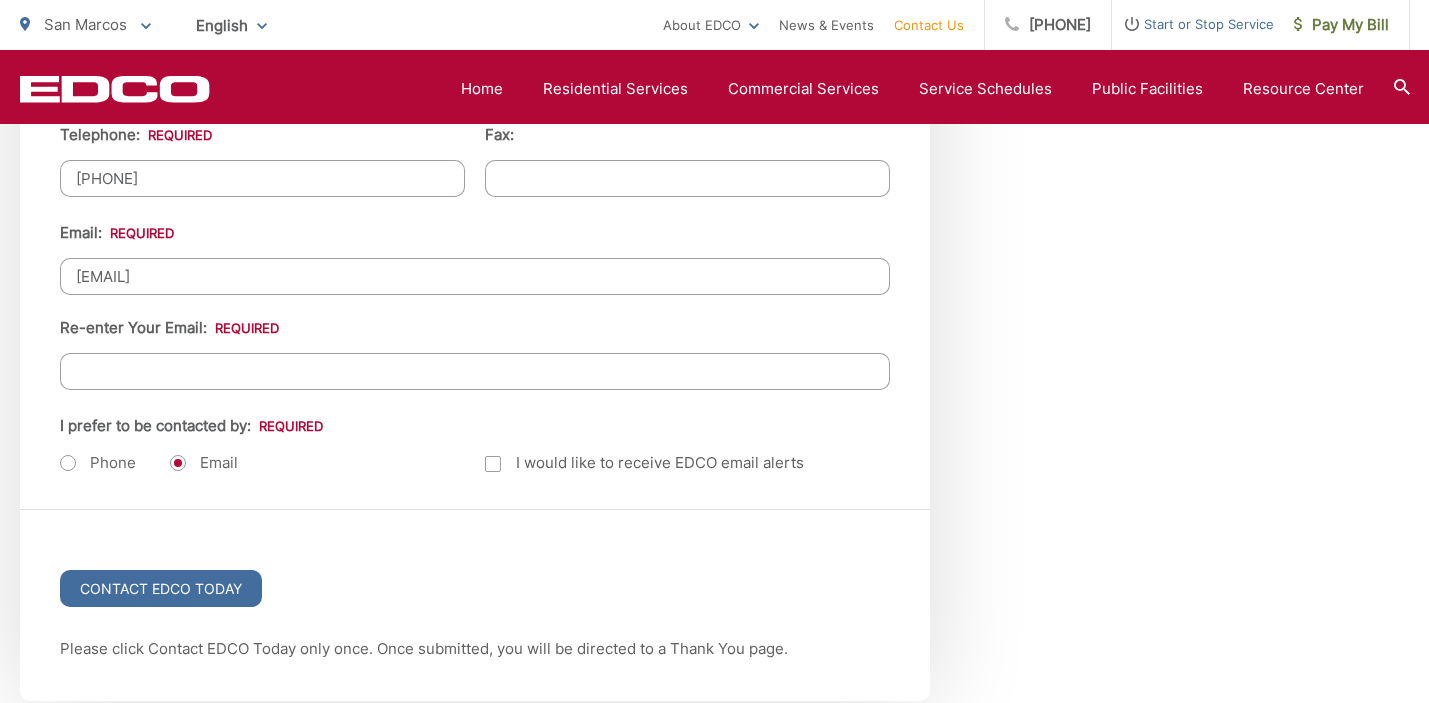 type on "[EMAIL]" 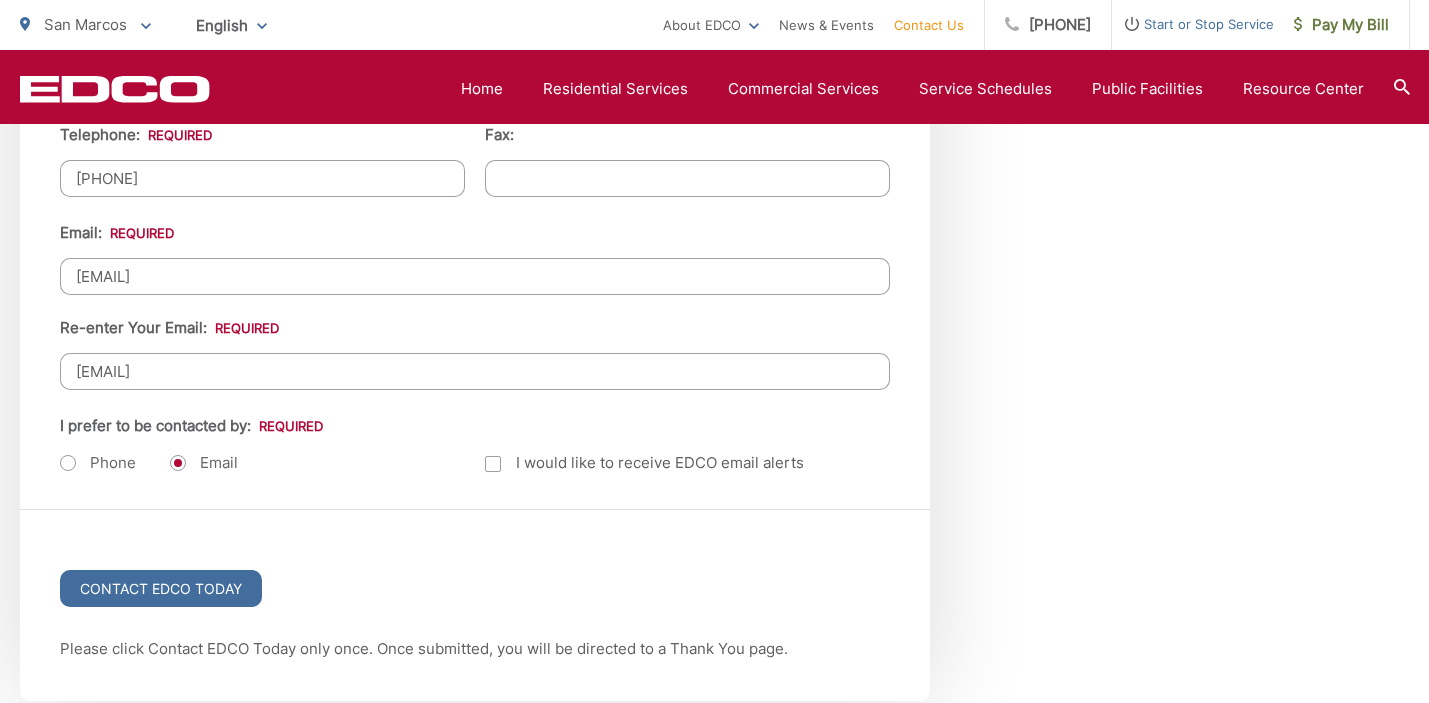 type on "[PHONE]" 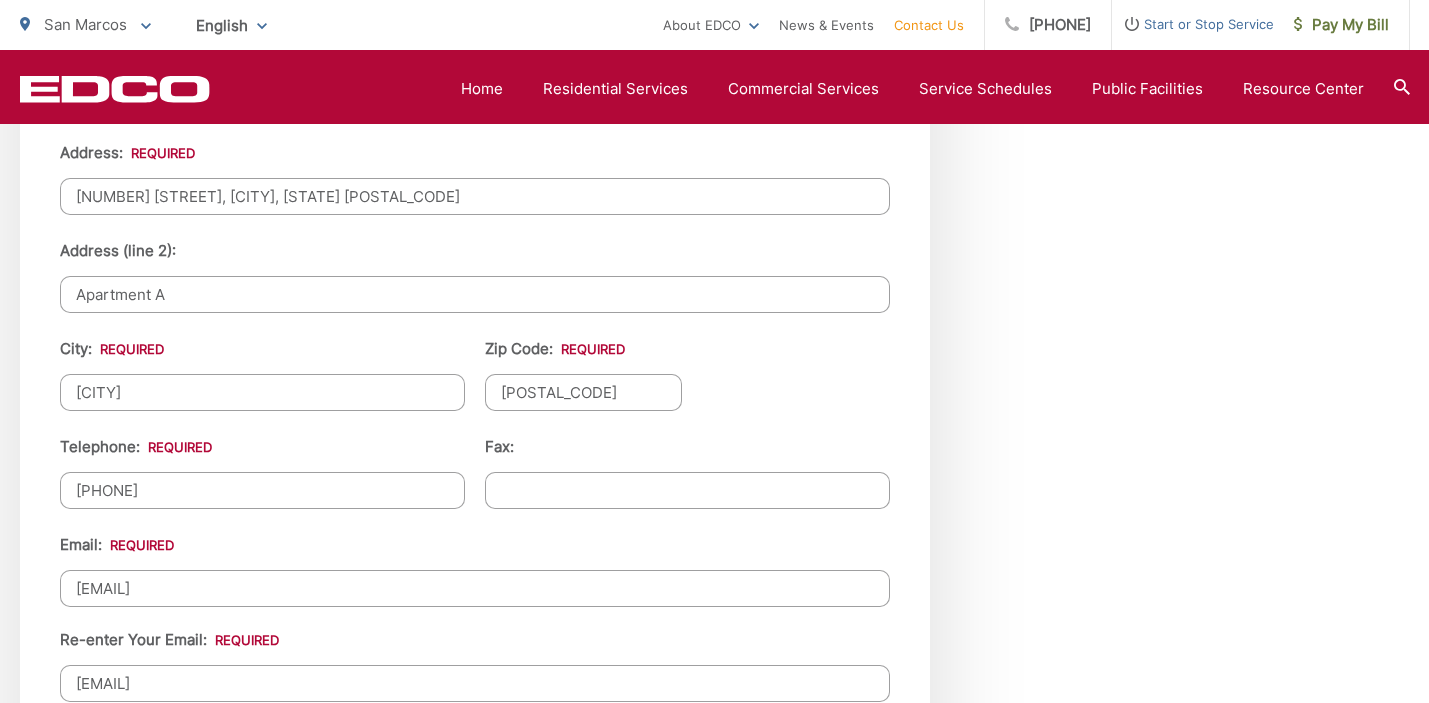 scroll, scrollTop: 2185, scrollLeft: 0, axis: vertical 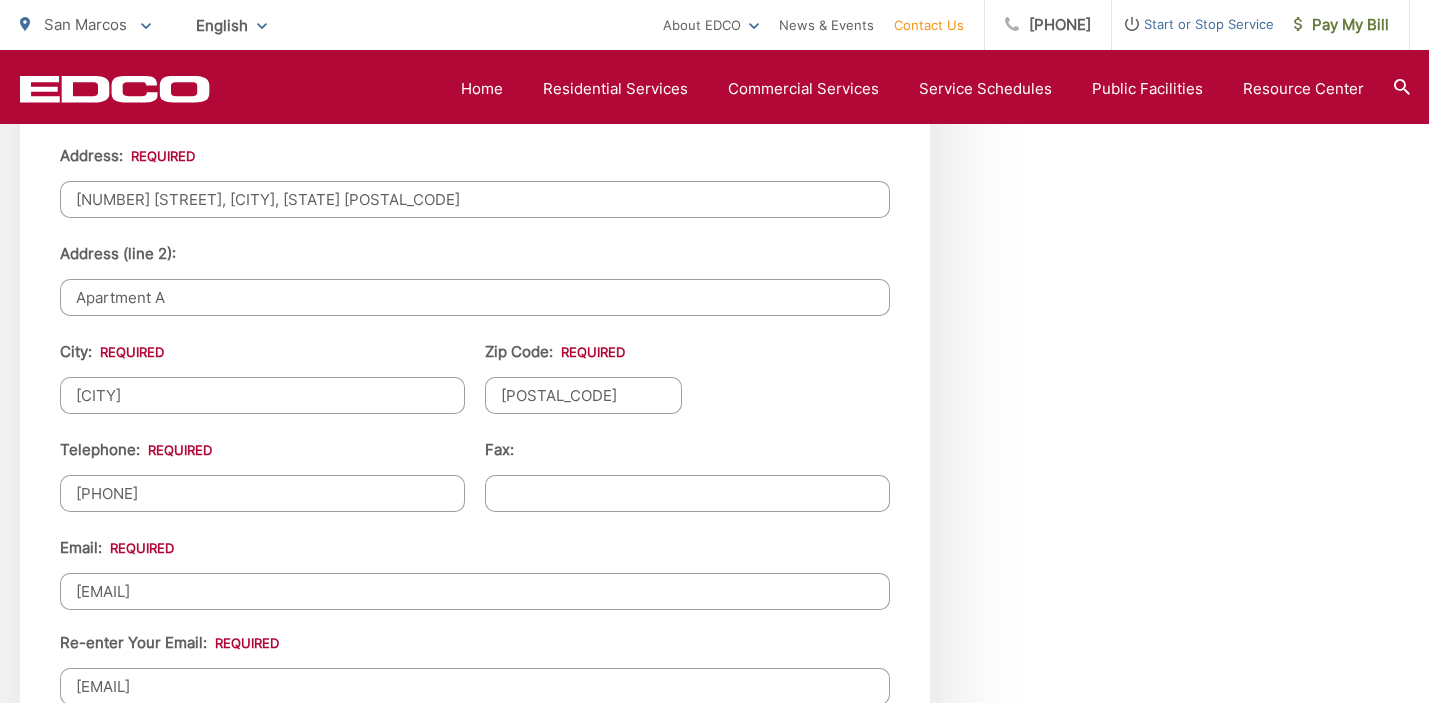 drag, startPoint x: 215, startPoint y: 304, endPoint x: 20, endPoint y: 296, distance: 195.16403 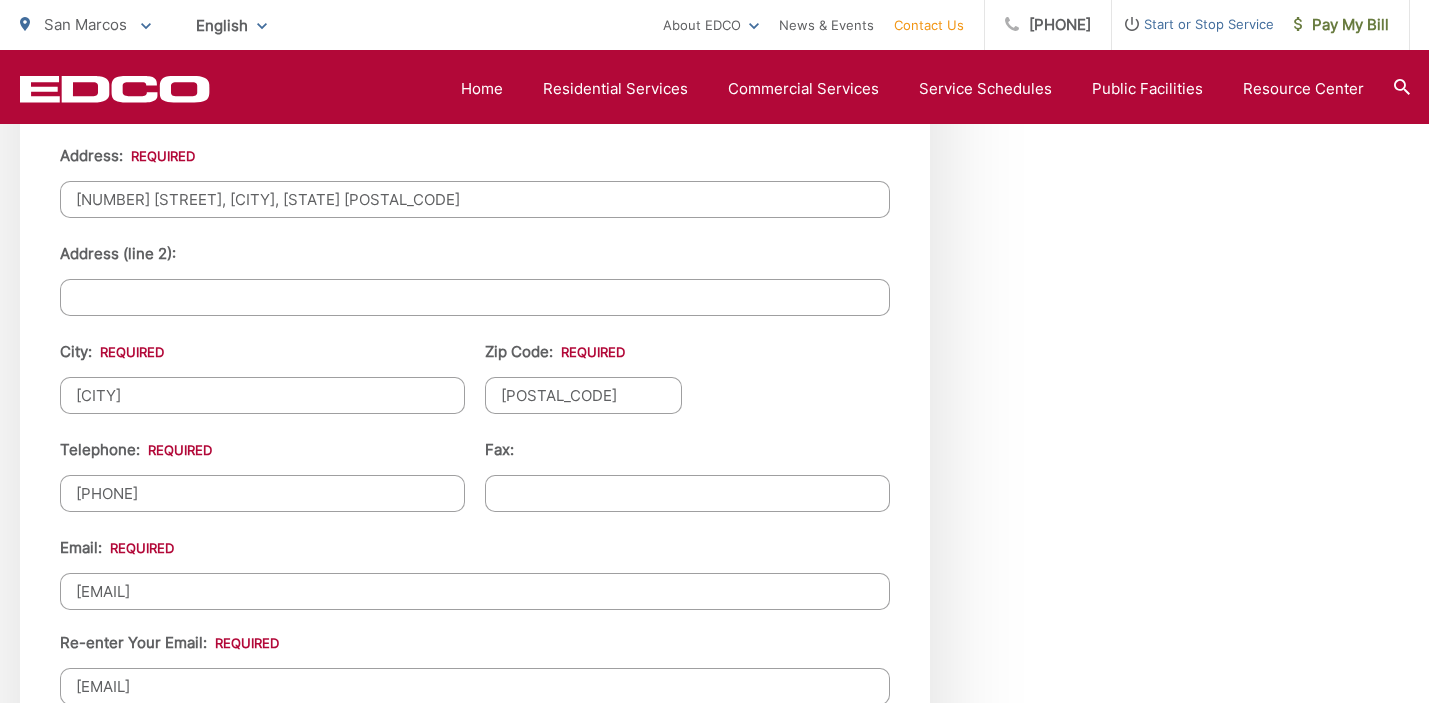 type 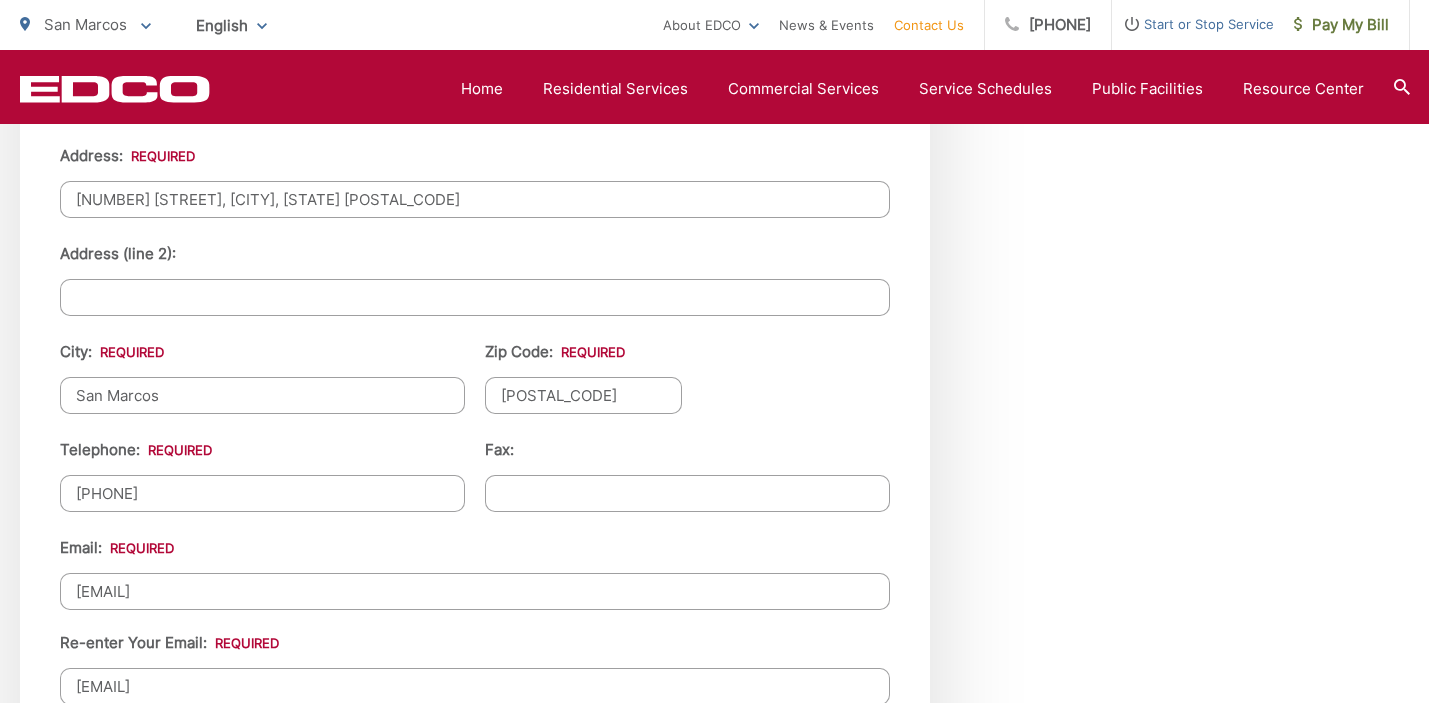 type on "San Marcos" 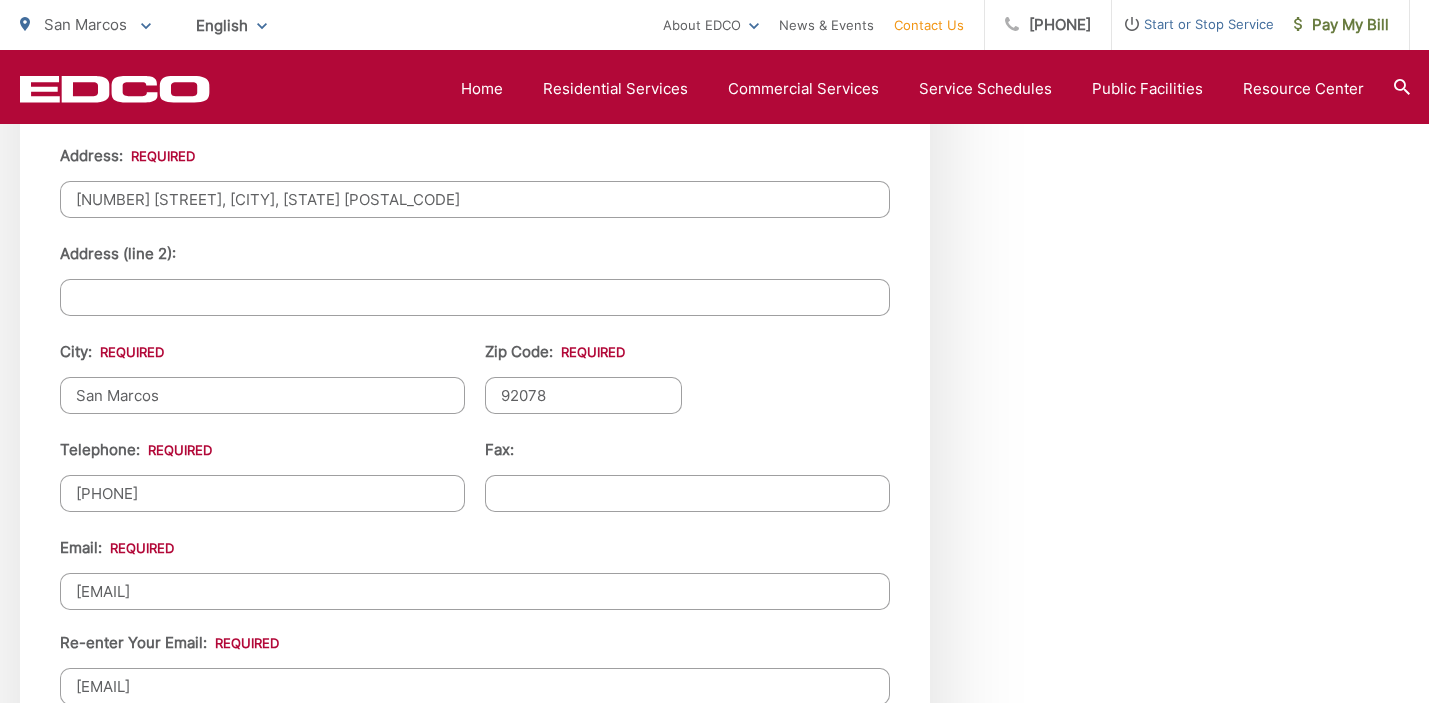 type on "92078" 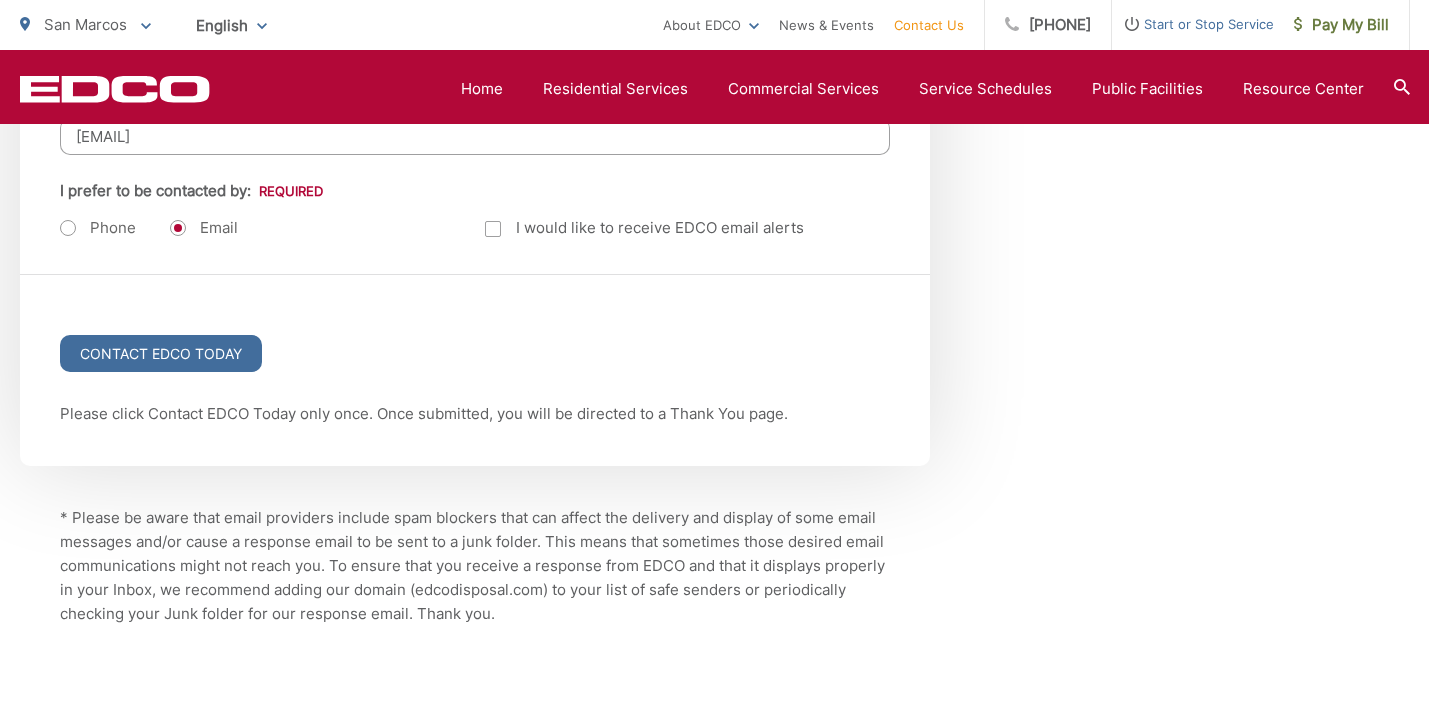 scroll, scrollTop: 2734, scrollLeft: 0, axis: vertical 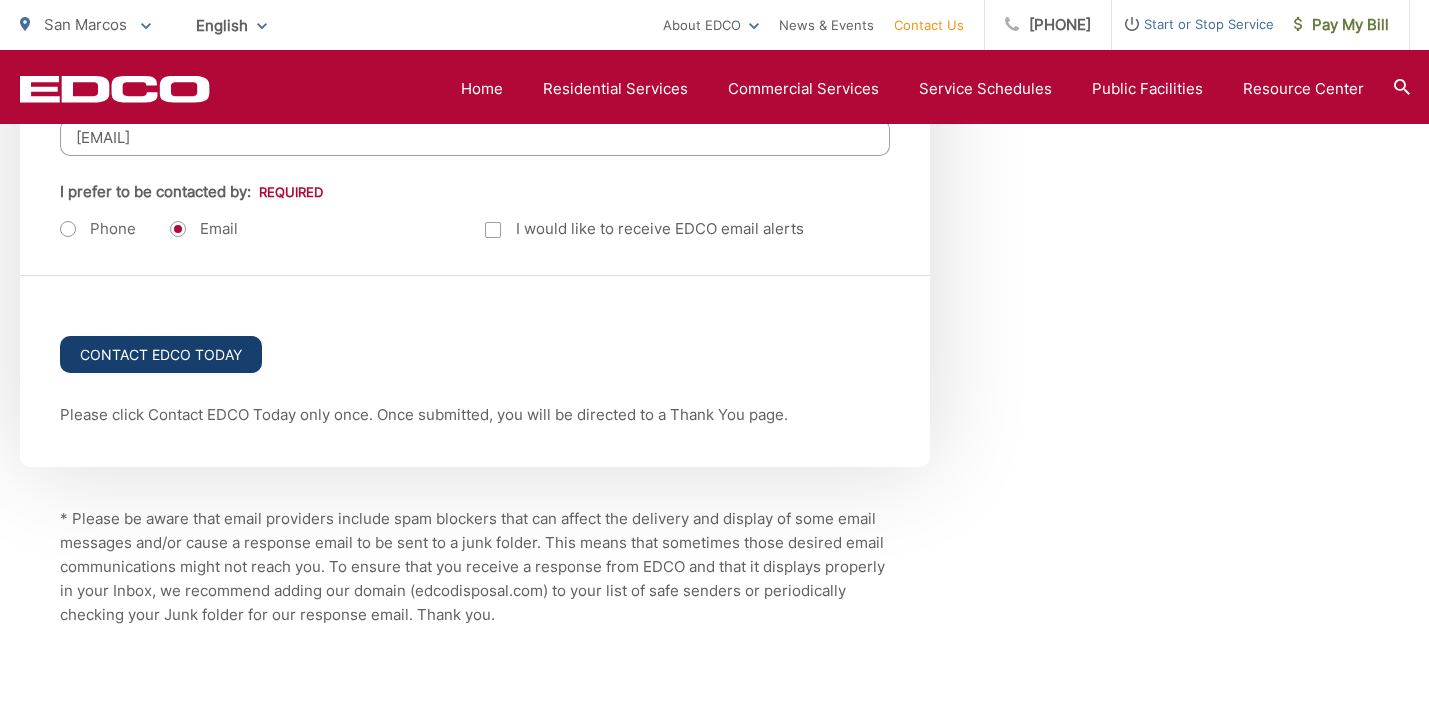 click on "Contact EDCO Today" at bounding box center [161, 354] 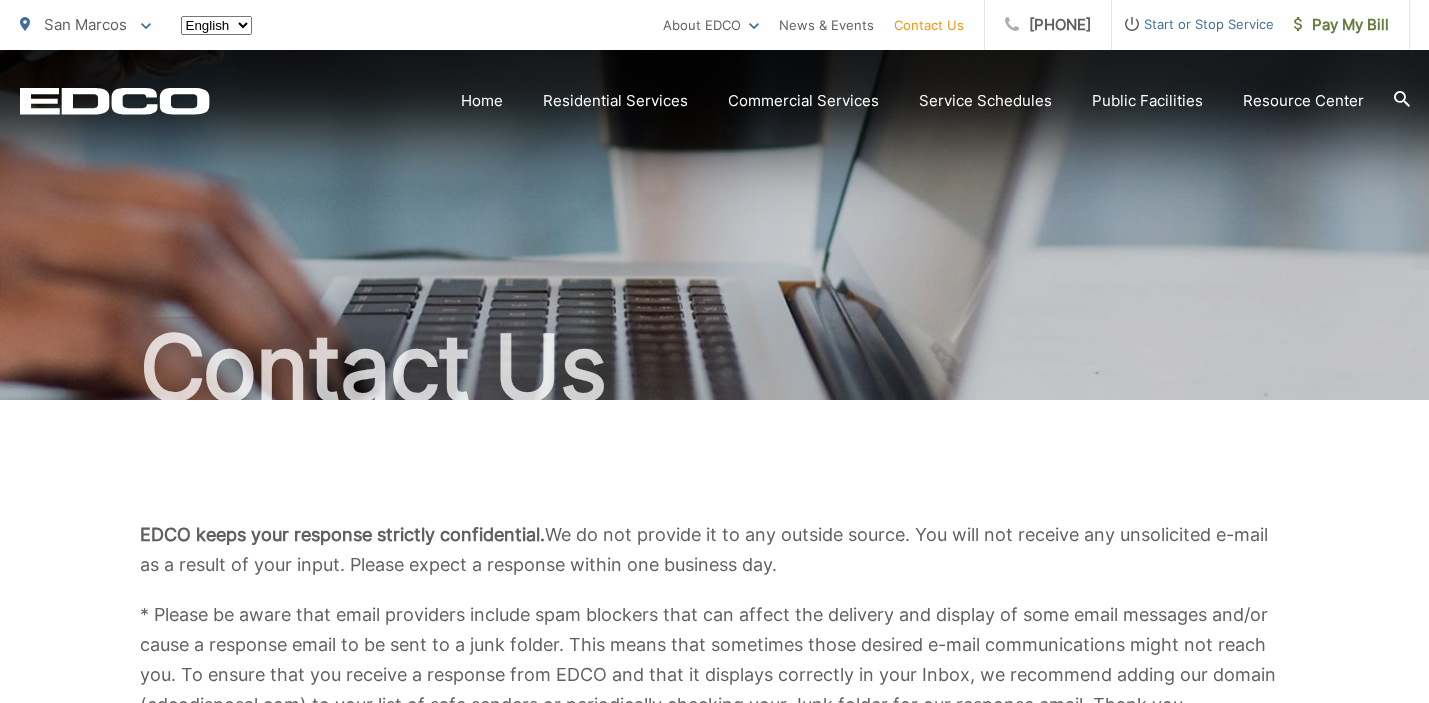 scroll, scrollTop: 0, scrollLeft: 0, axis: both 